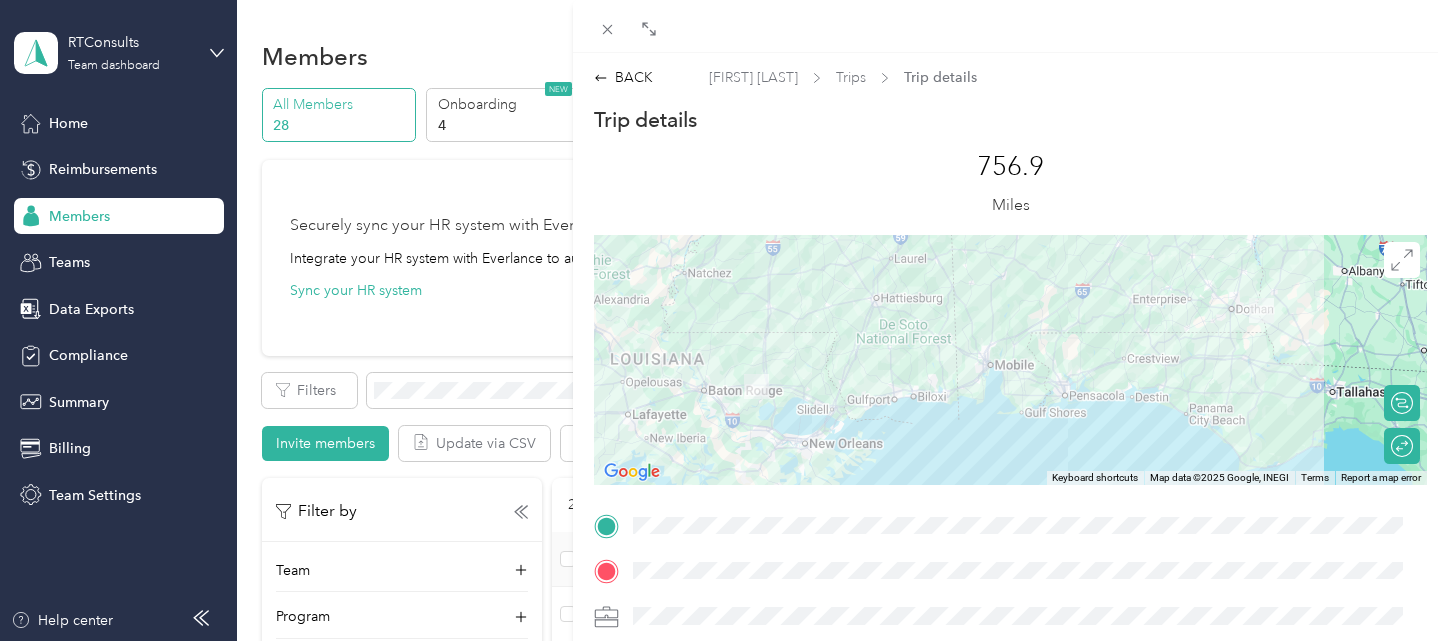 scroll, scrollTop: 0, scrollLeft: 0, axis: both 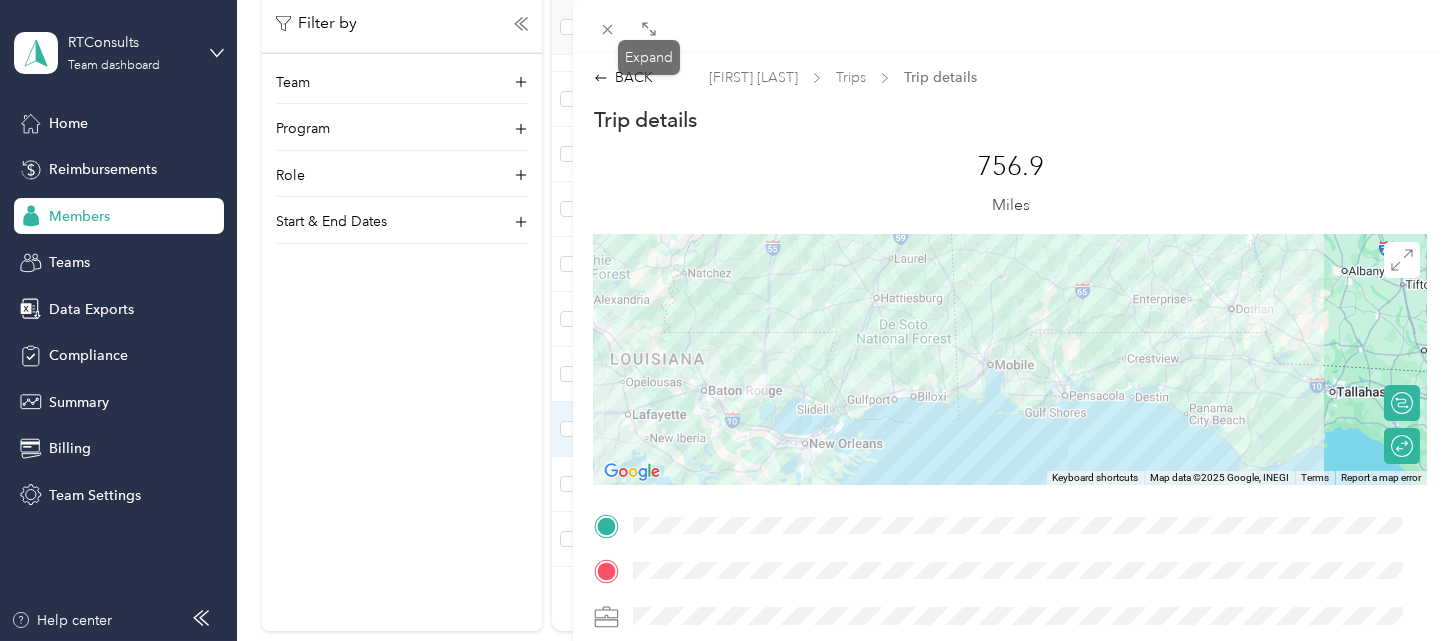 click on "Expand" at bounding box center [649, 57] 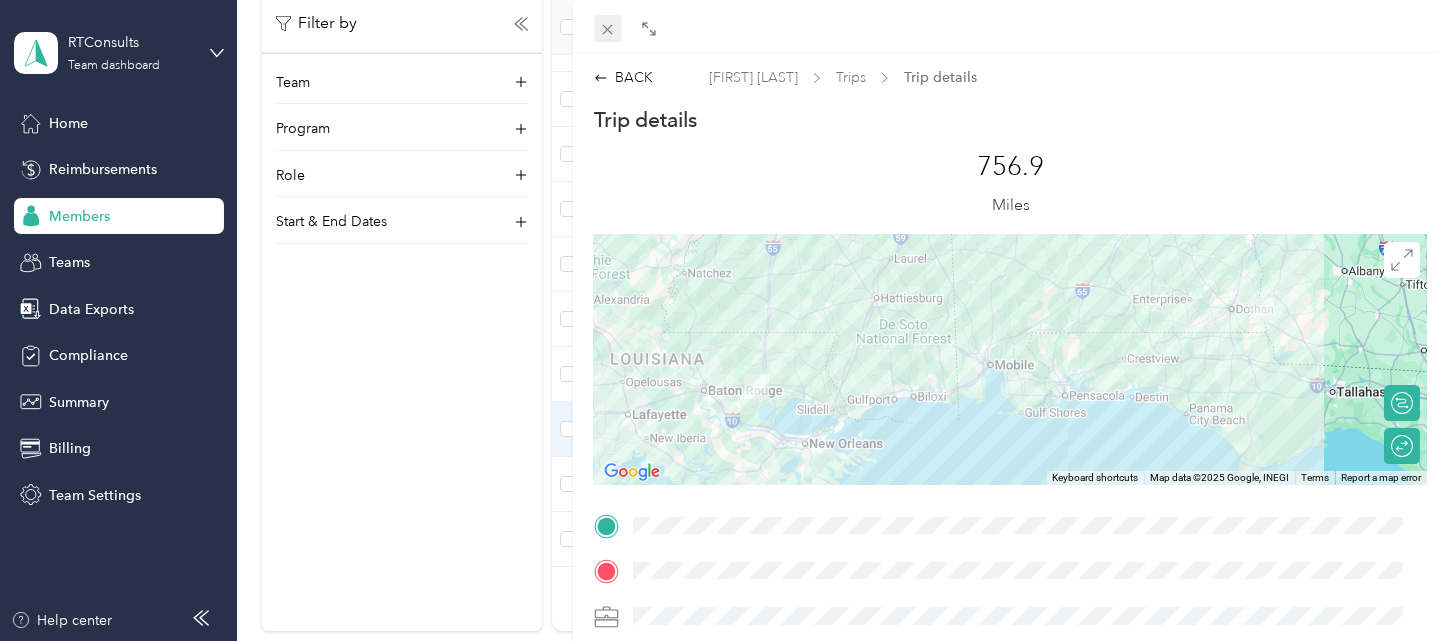 click 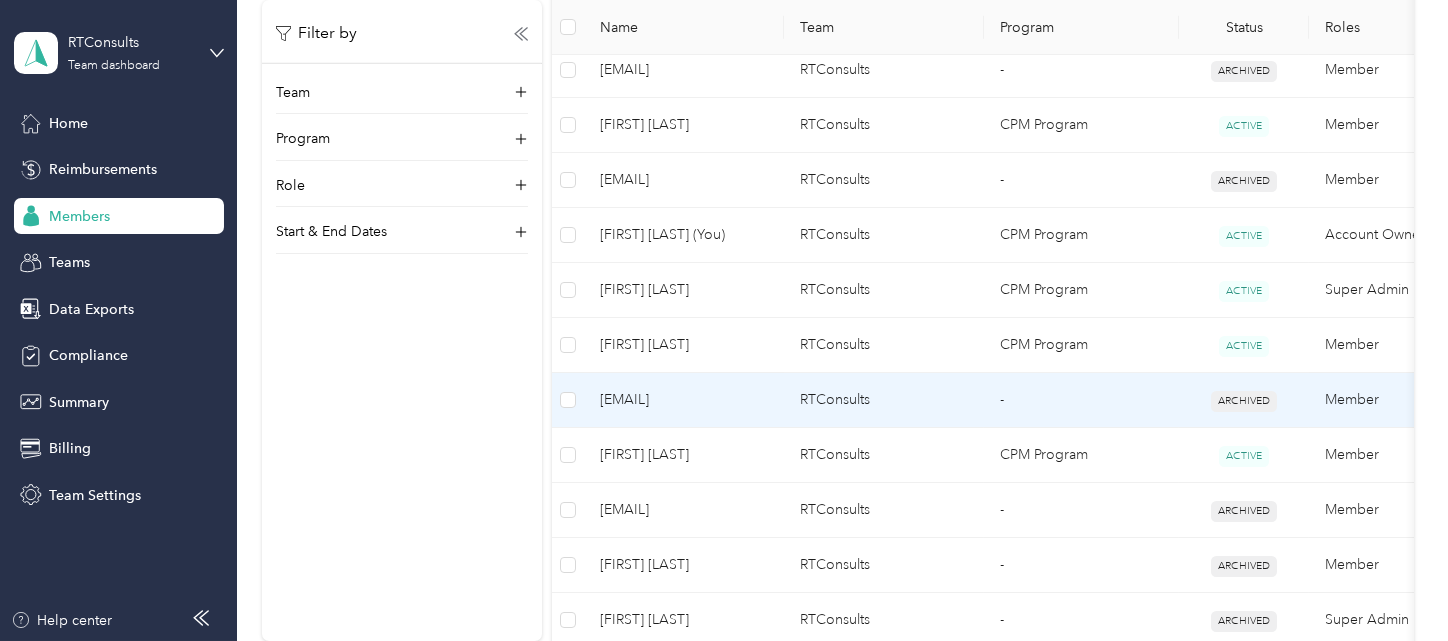 scroll, scrollTop: 506, scrollLeft: 0, axis: vertical 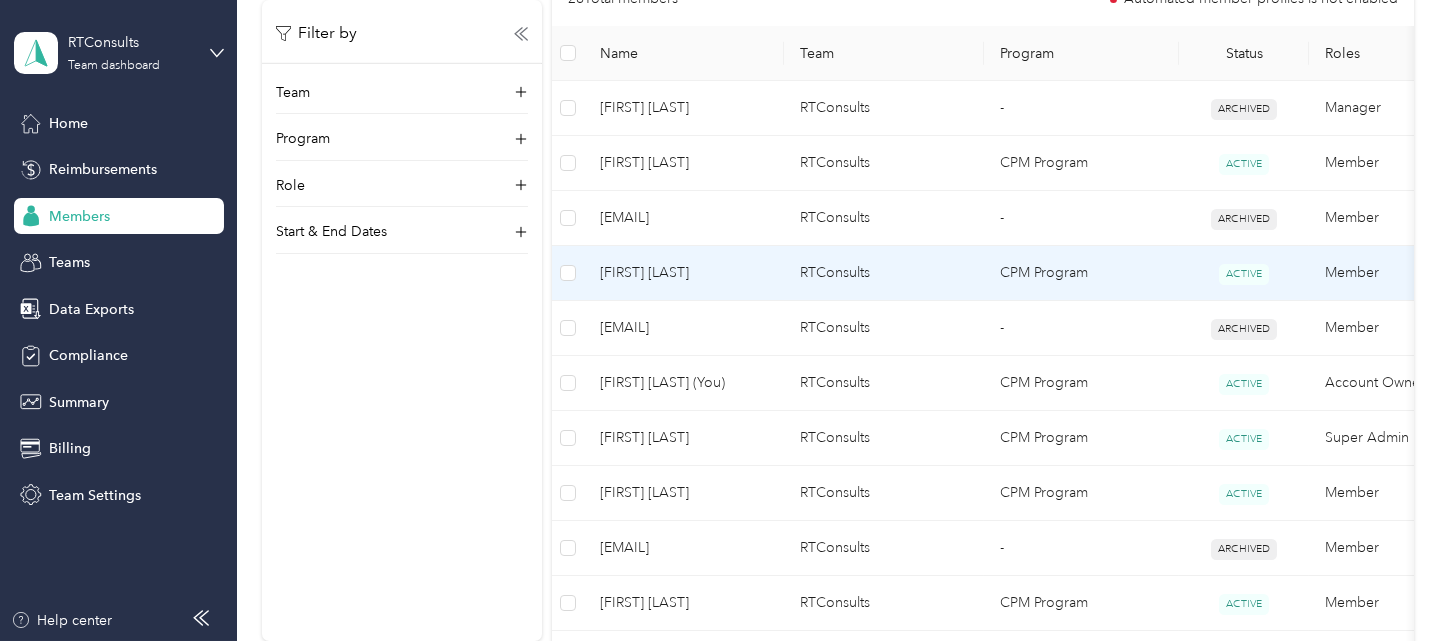 click on "[FIRST] [LAST]" at bounding box center [684, 273] 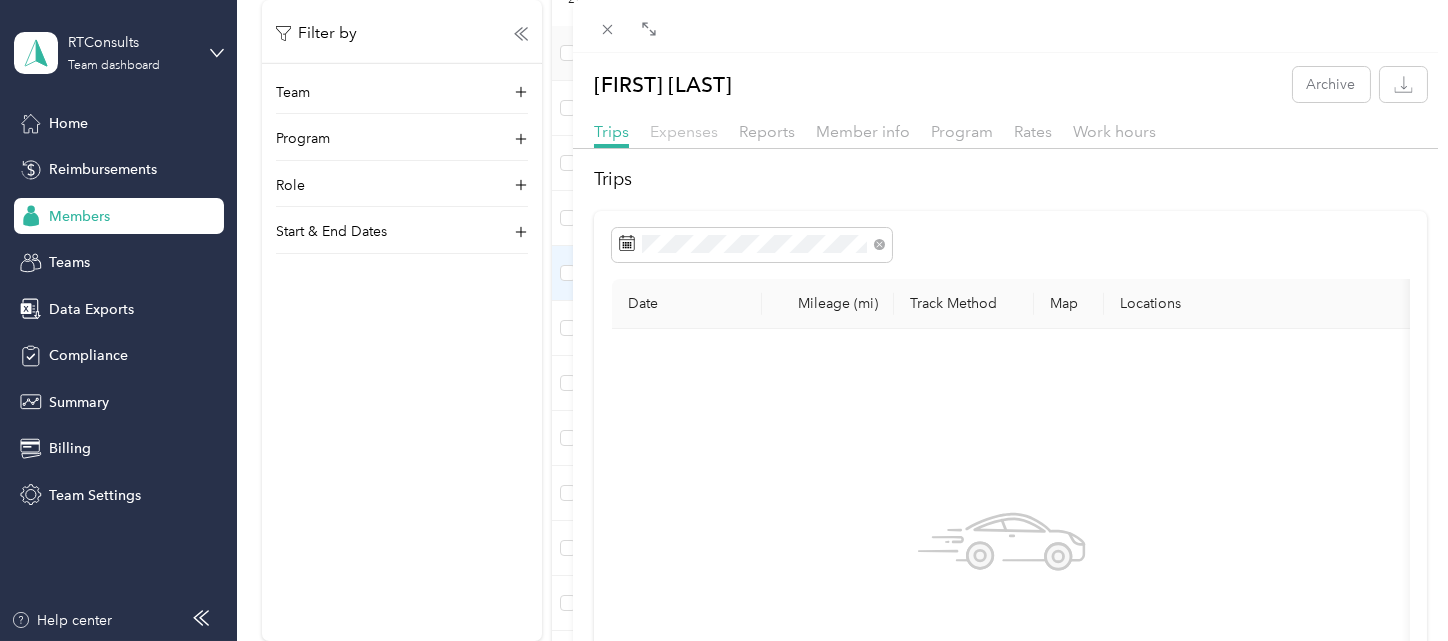 click on "Expenses" at bounding box center [684, 131] 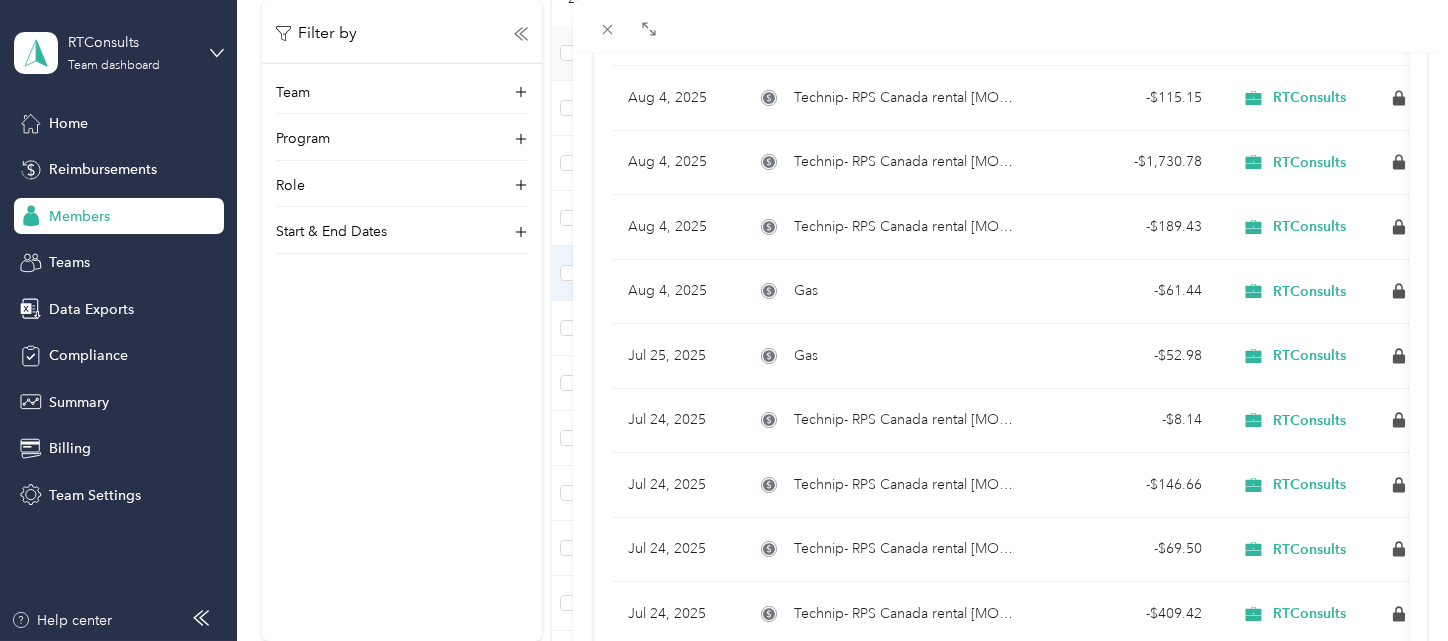 scroll, scrollTop: 592, scrollLeft: 0, axis: vertical 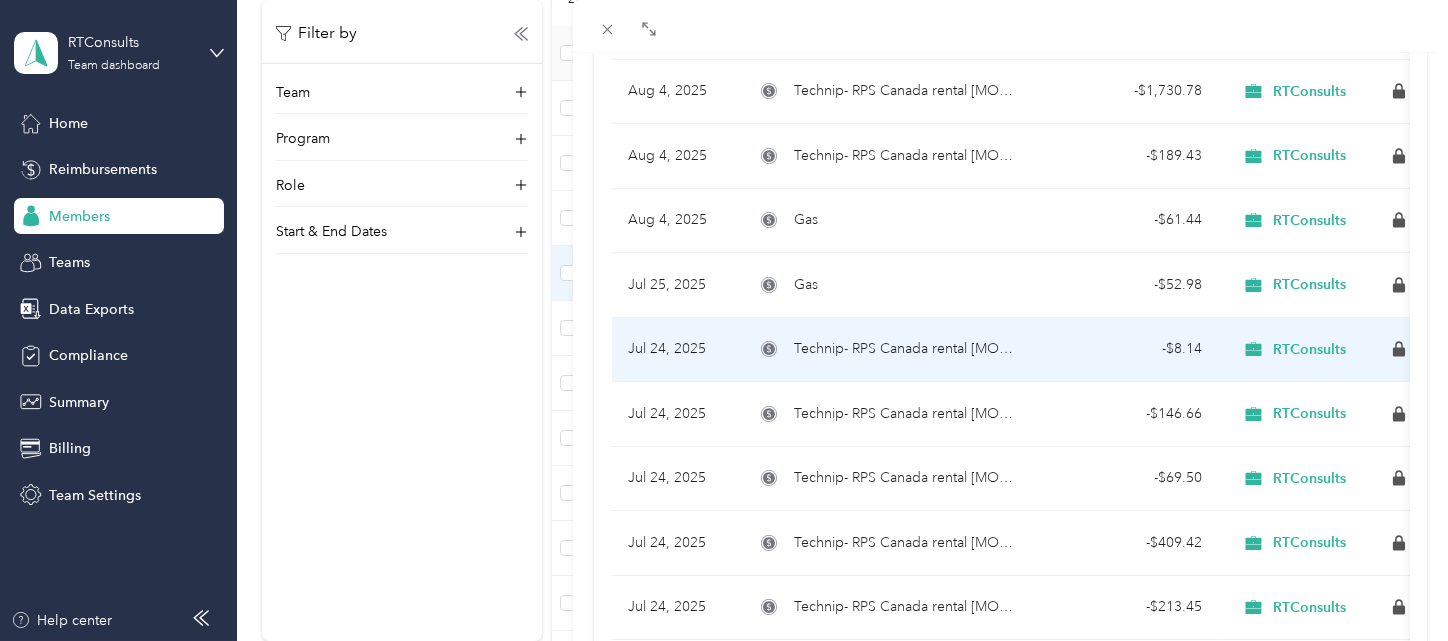 click on "Technip- RPS Canada rental [MONTH] 16 gas" at bounding box center [908, 349] 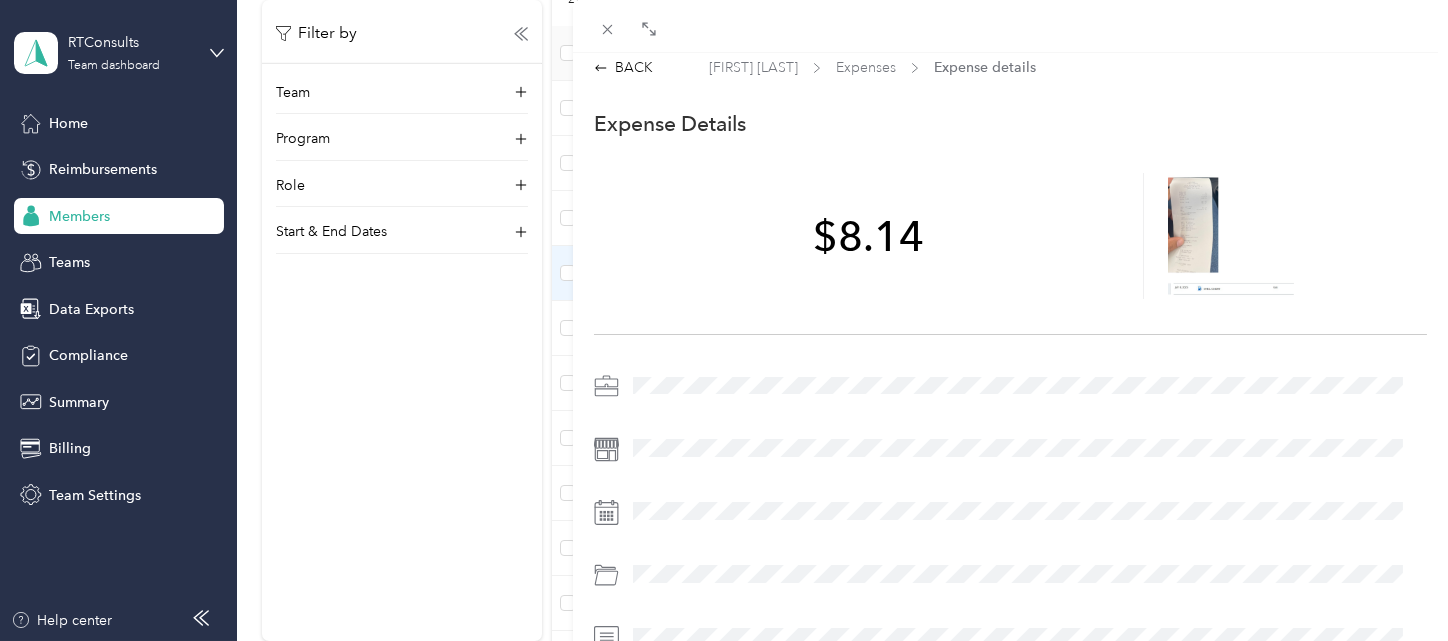 scroll, scrollTop: 0, scrollLeft: 0, axis: both 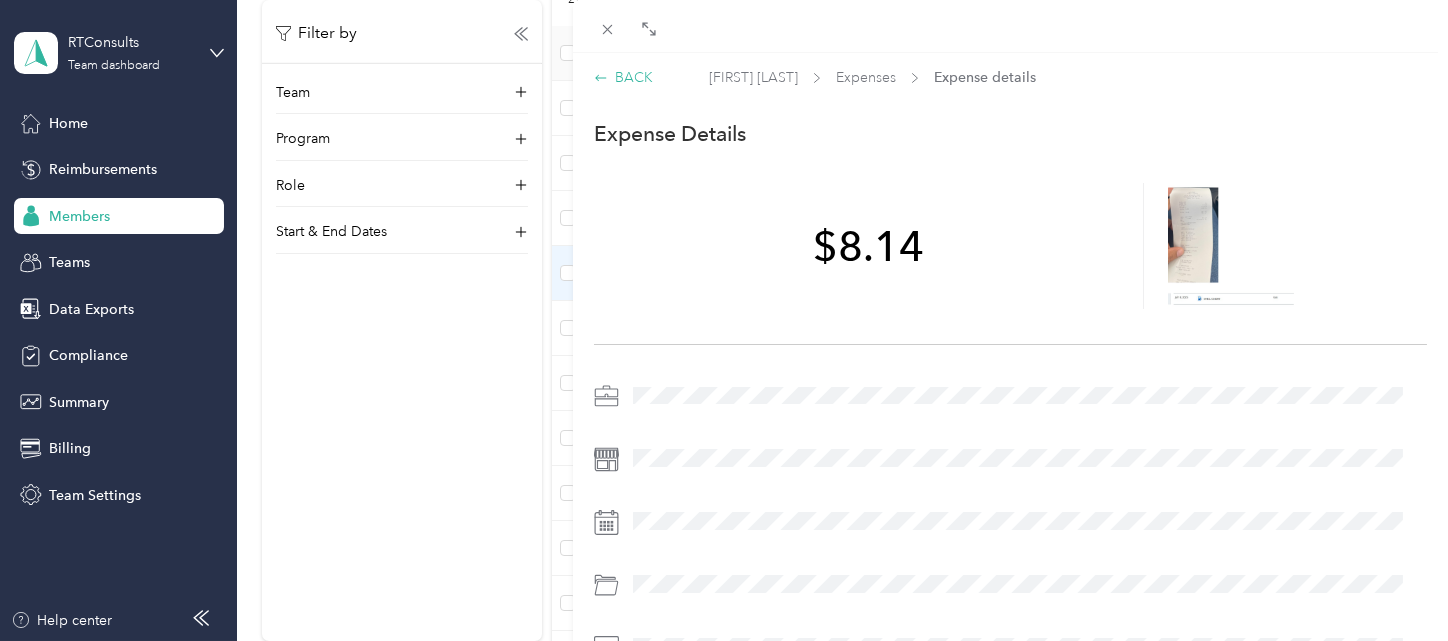 click on "BACK" at bounding box center (623, 77) 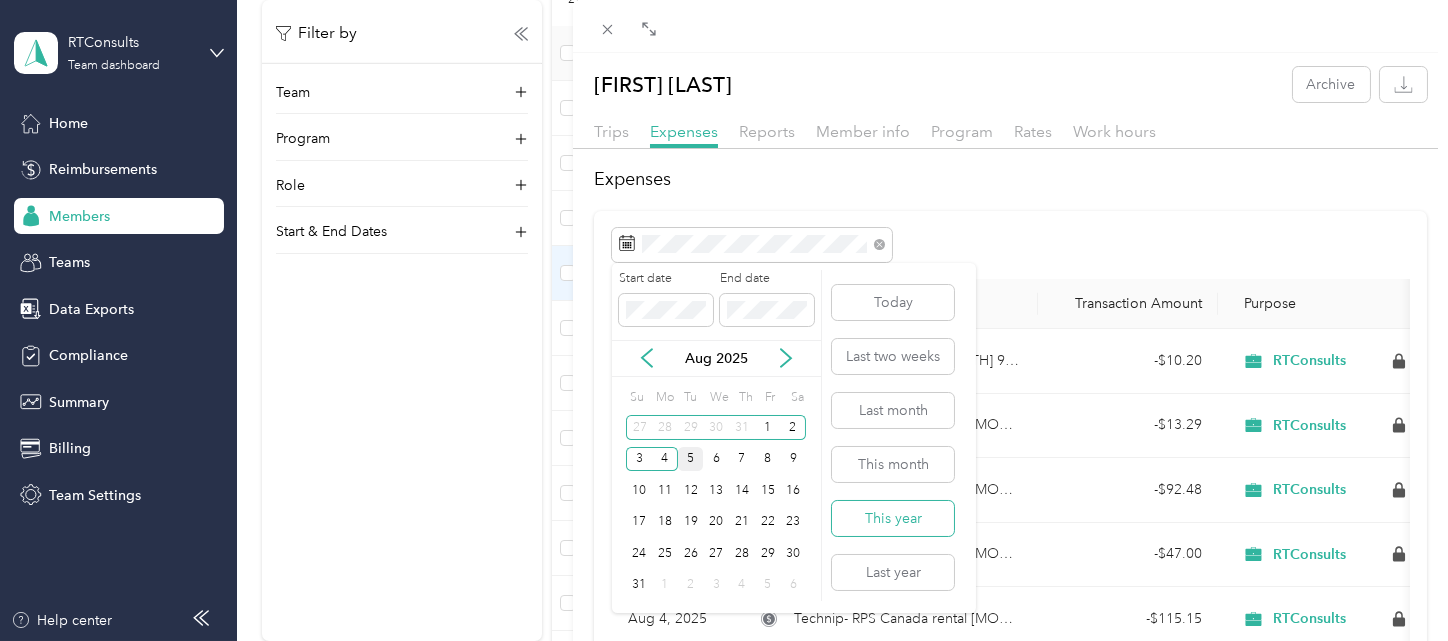 click on "This year" at bounding box center [893, 518] 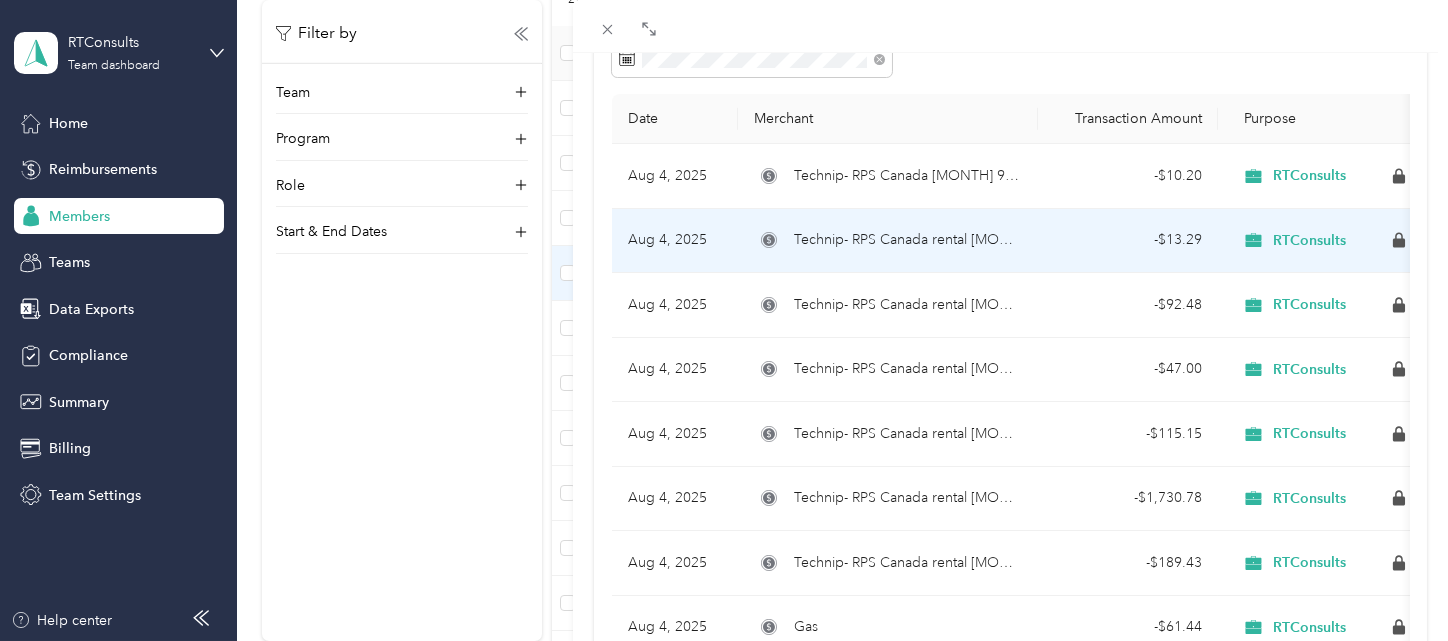 scroll, scrollTop: 221, scrollLeft: 0, axis: vertical 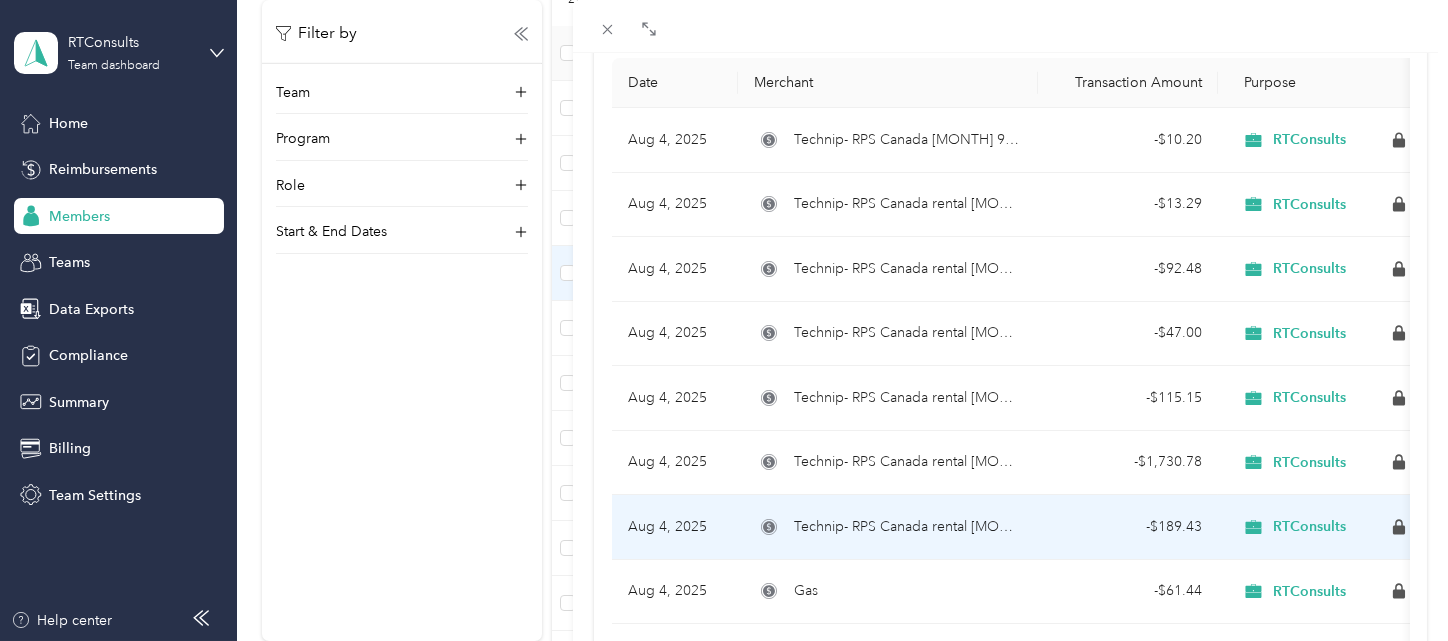 click on "Technip- RPS Canada rental [MONTH] 28 hotel" at bounding box center (908, 527) 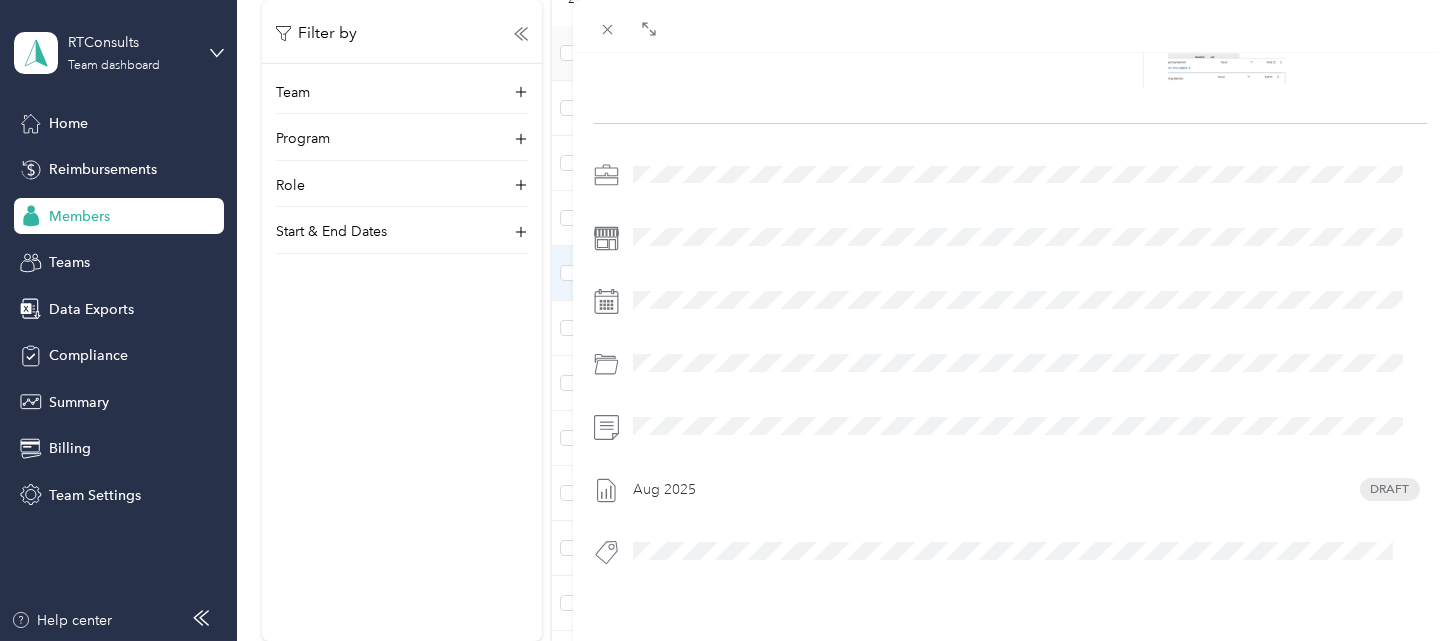 scroll, scrollTop: 0, scrollLeft: 0, axis: both 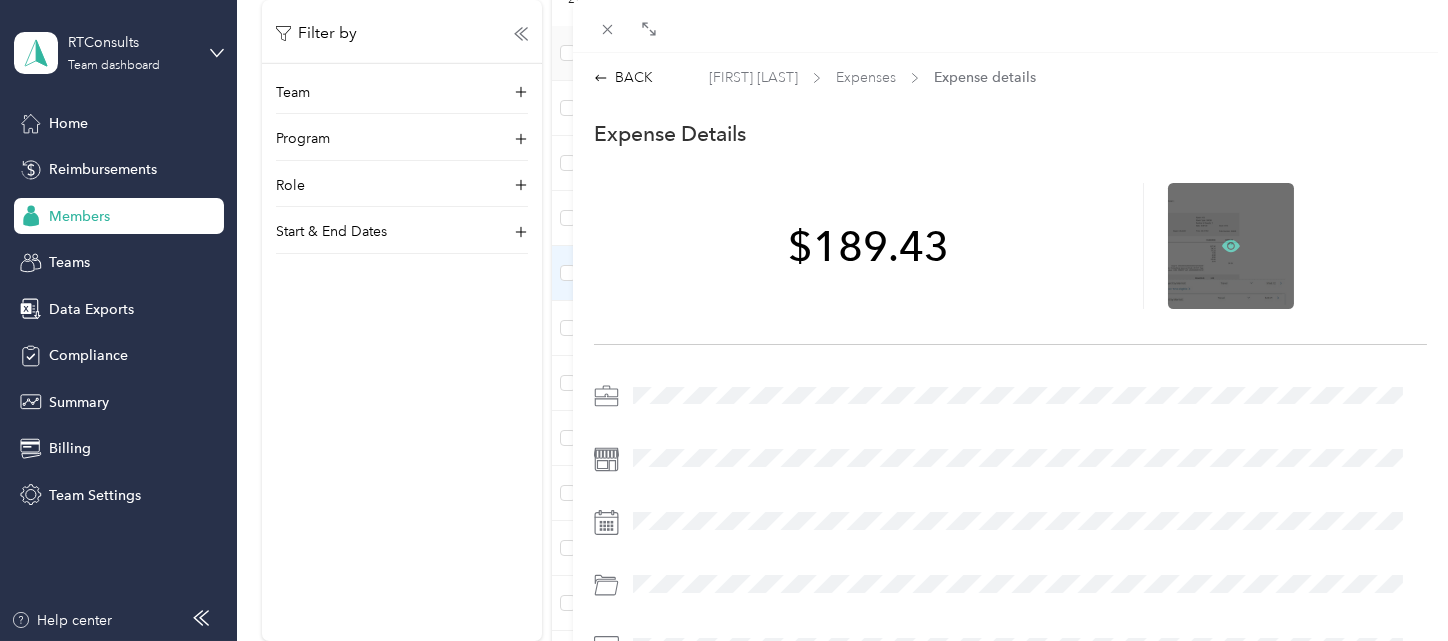 click 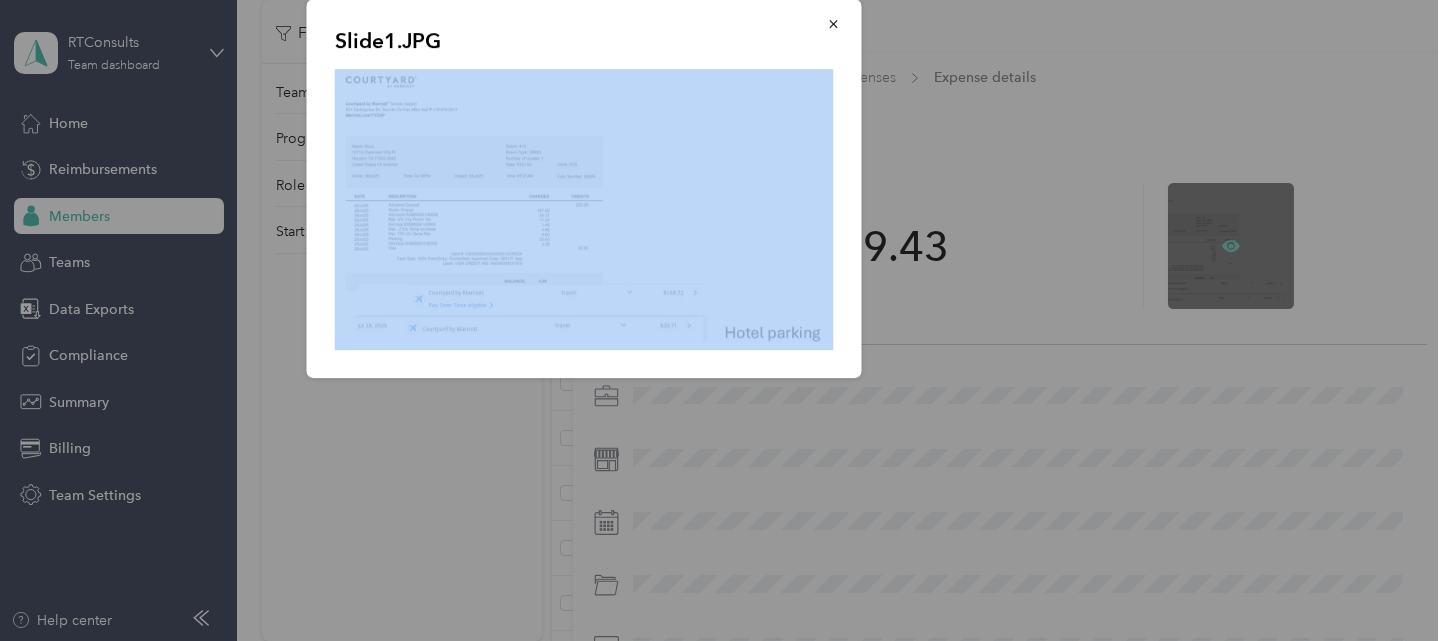 click on "Slide1.JPG" at bounding box center (1001, 191) 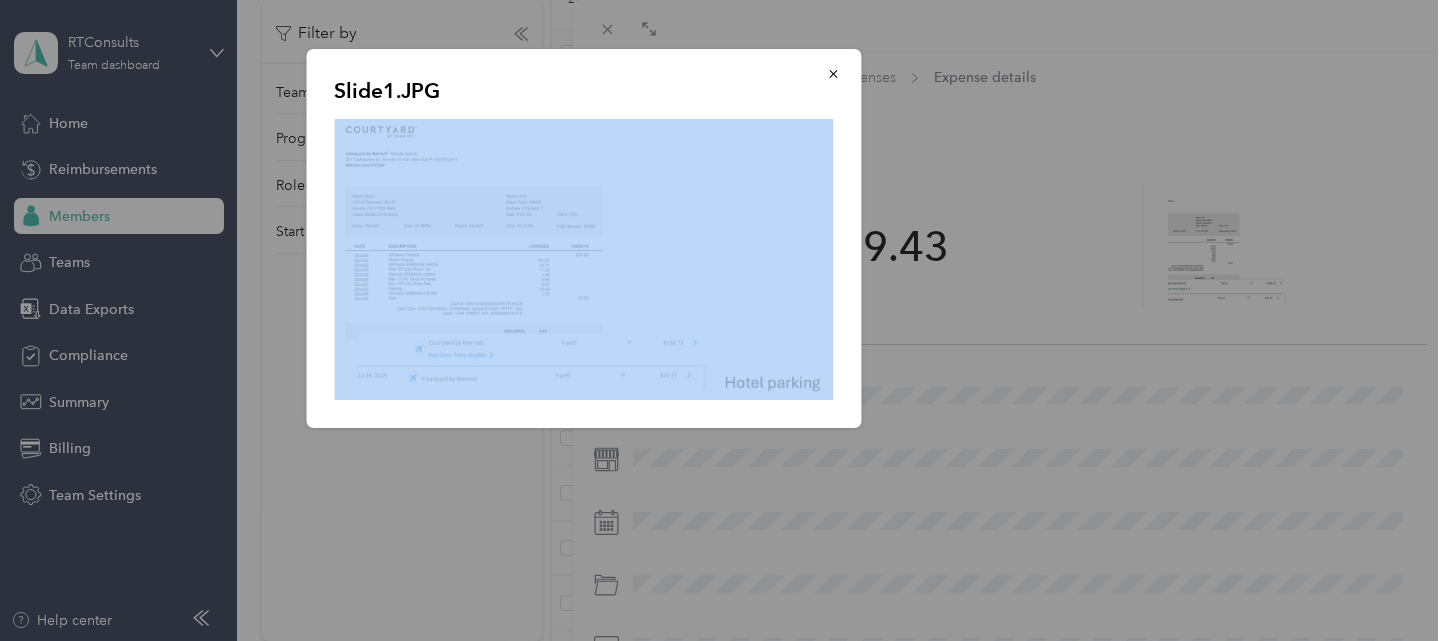 click at bounding box center [584, 259] 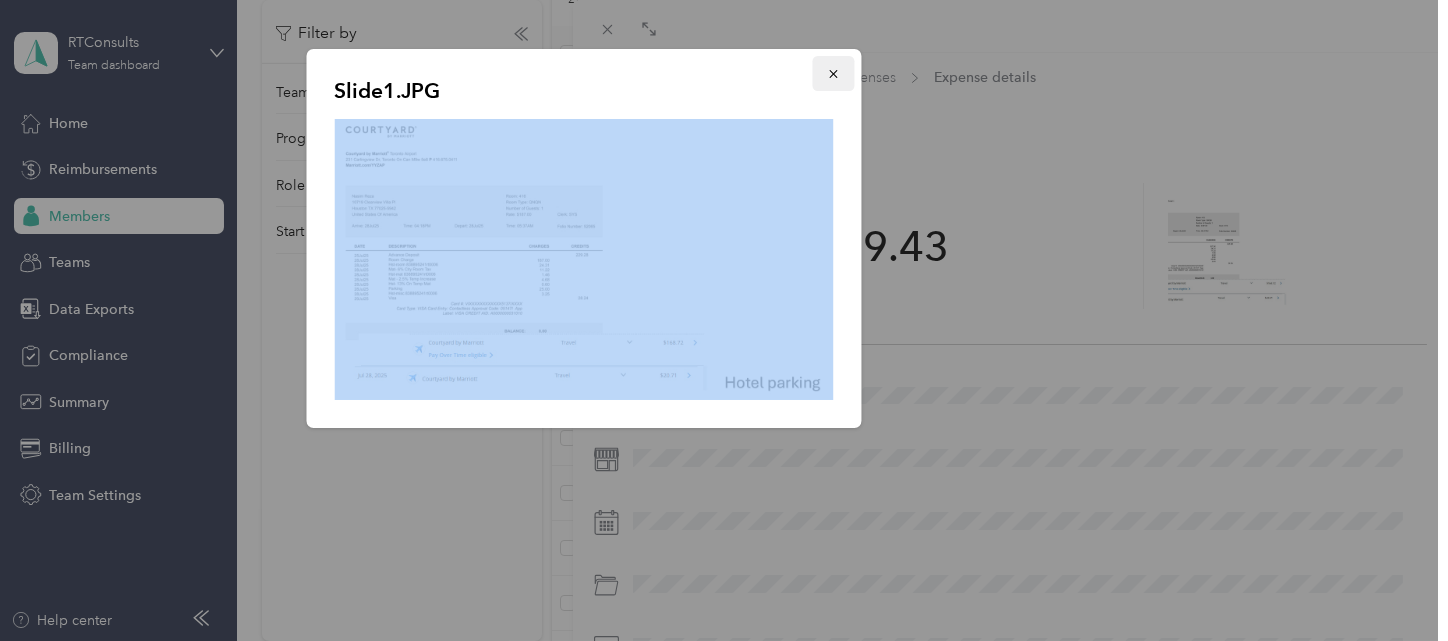 click 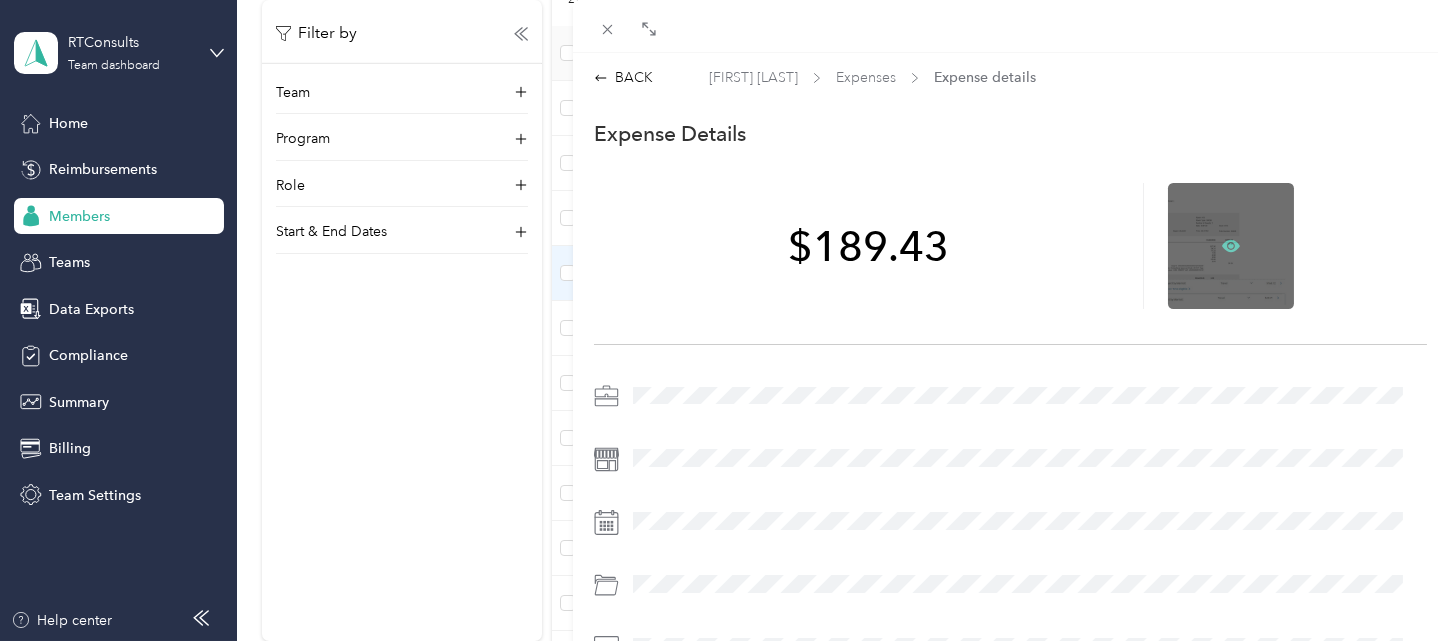 click 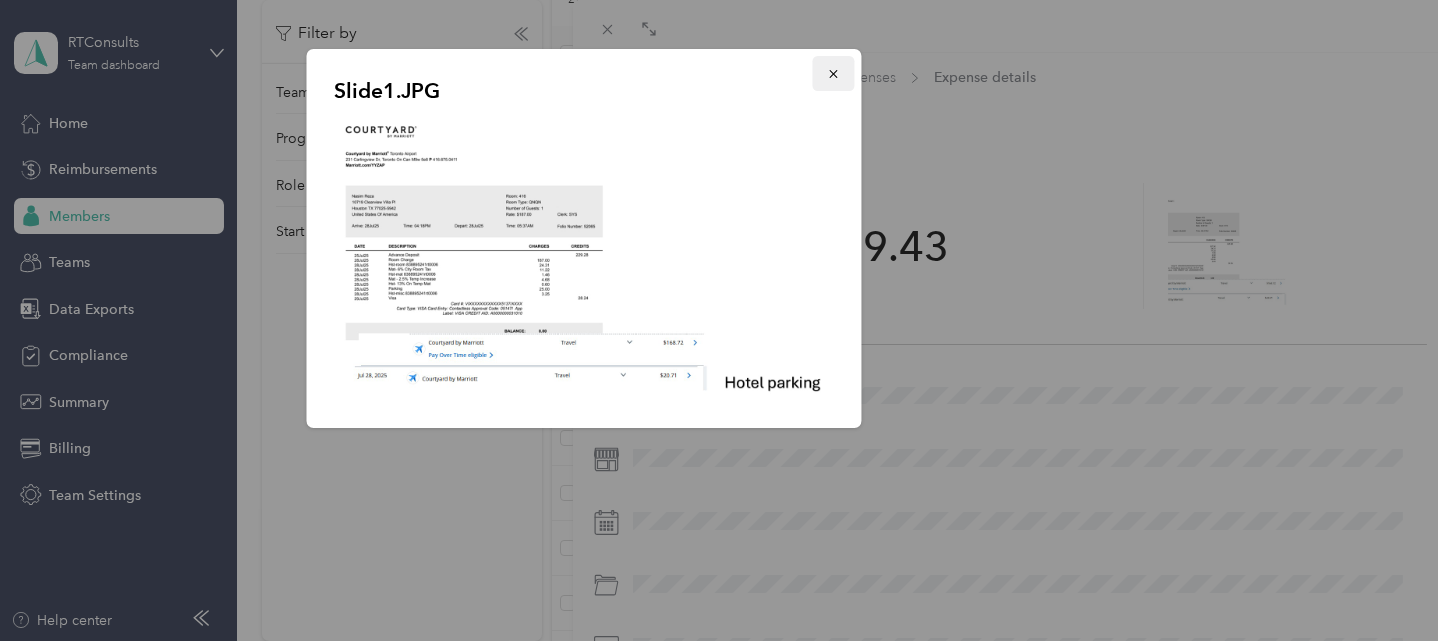 click 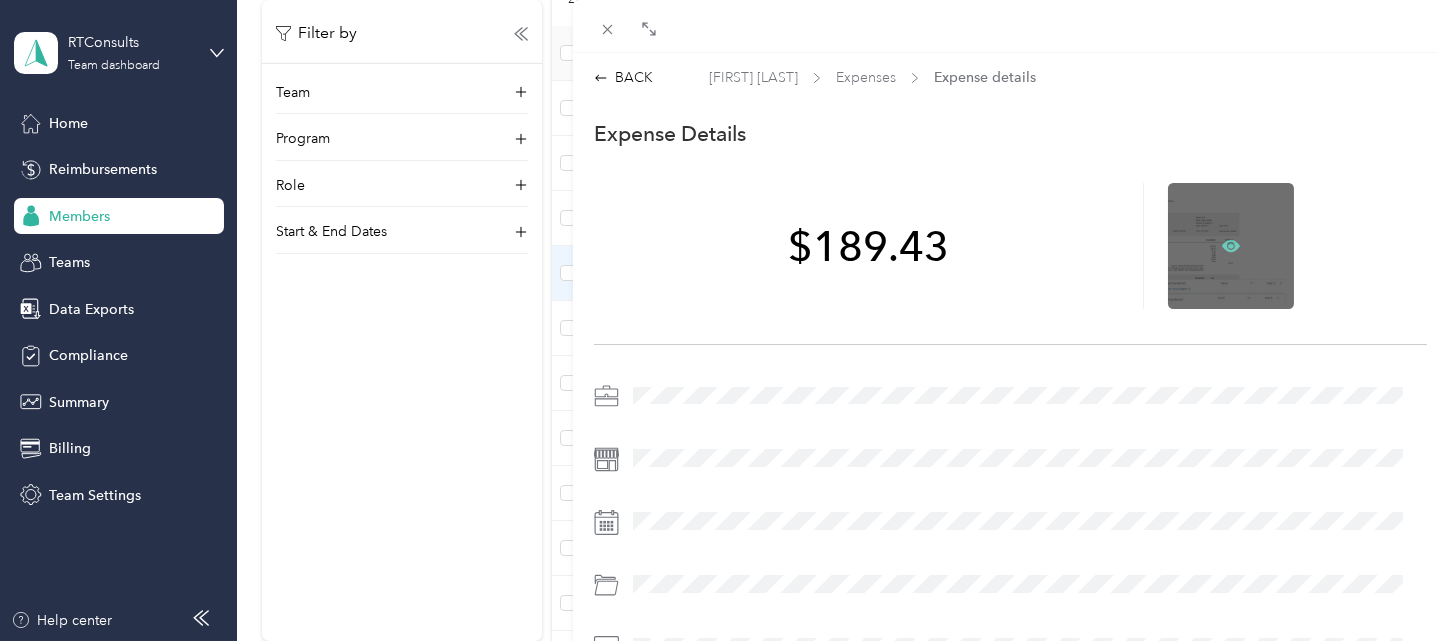 click 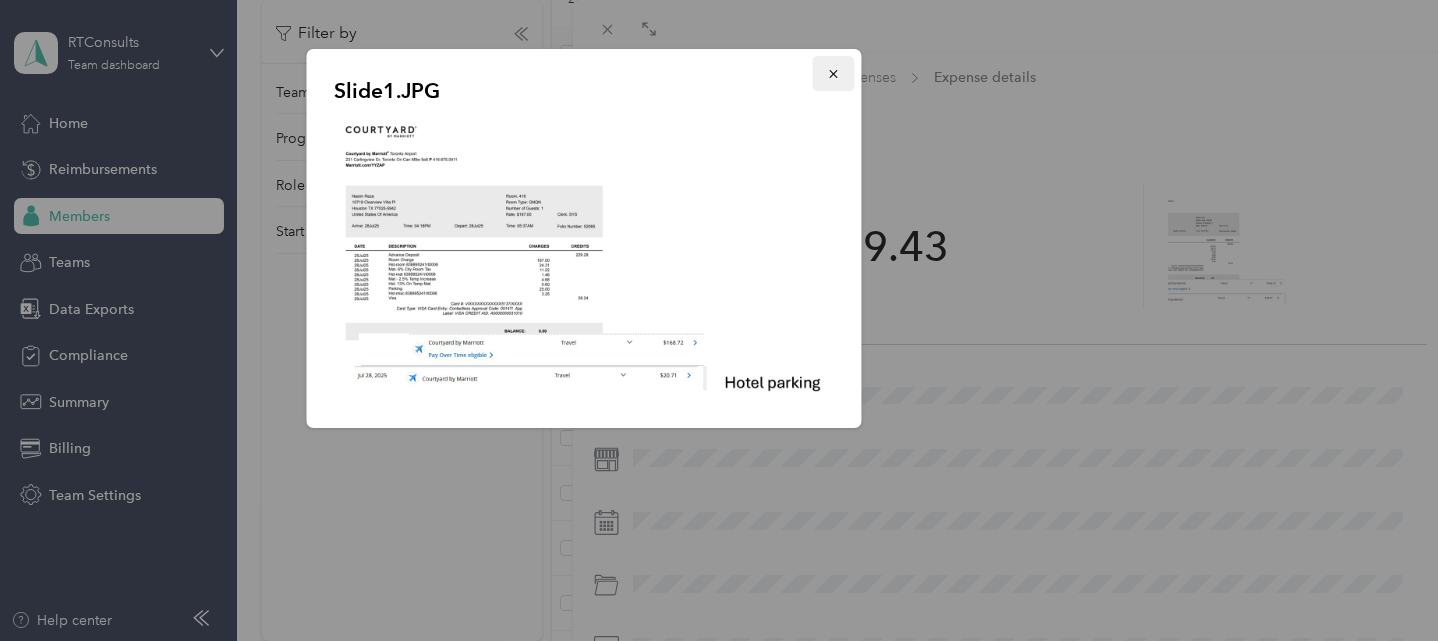 click 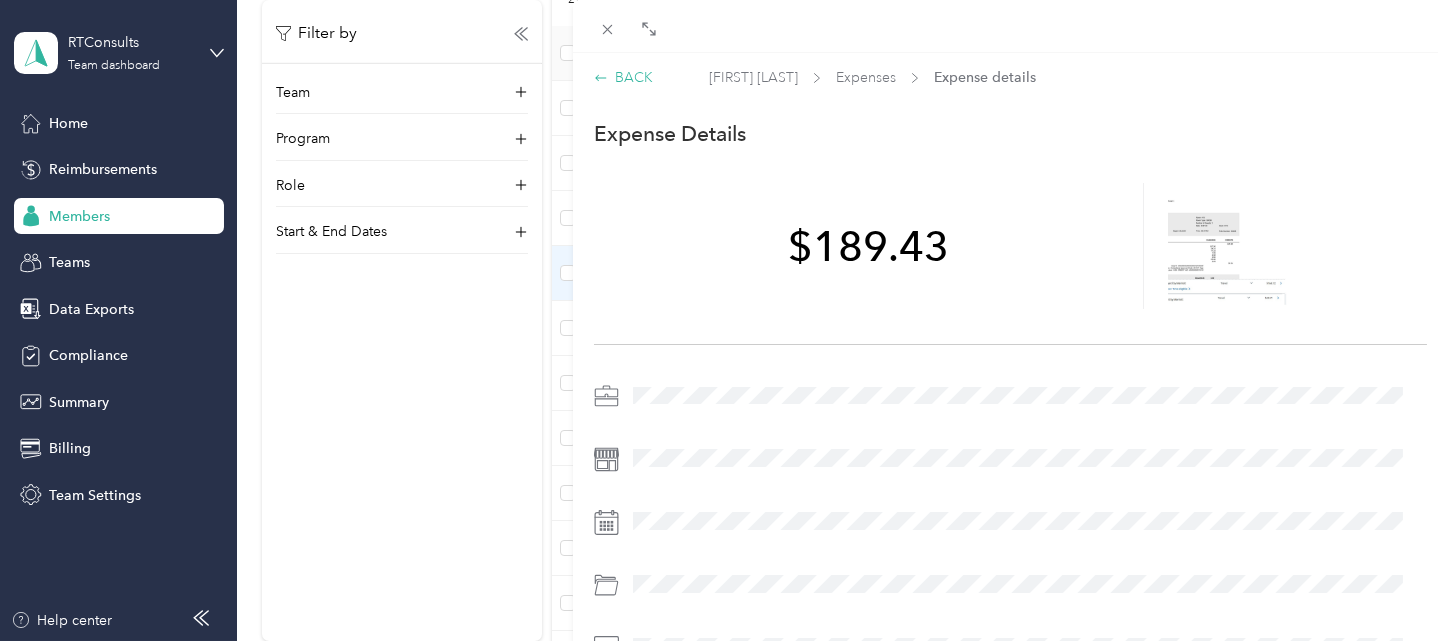 click on "BACK" at bounding box center [623, 77] 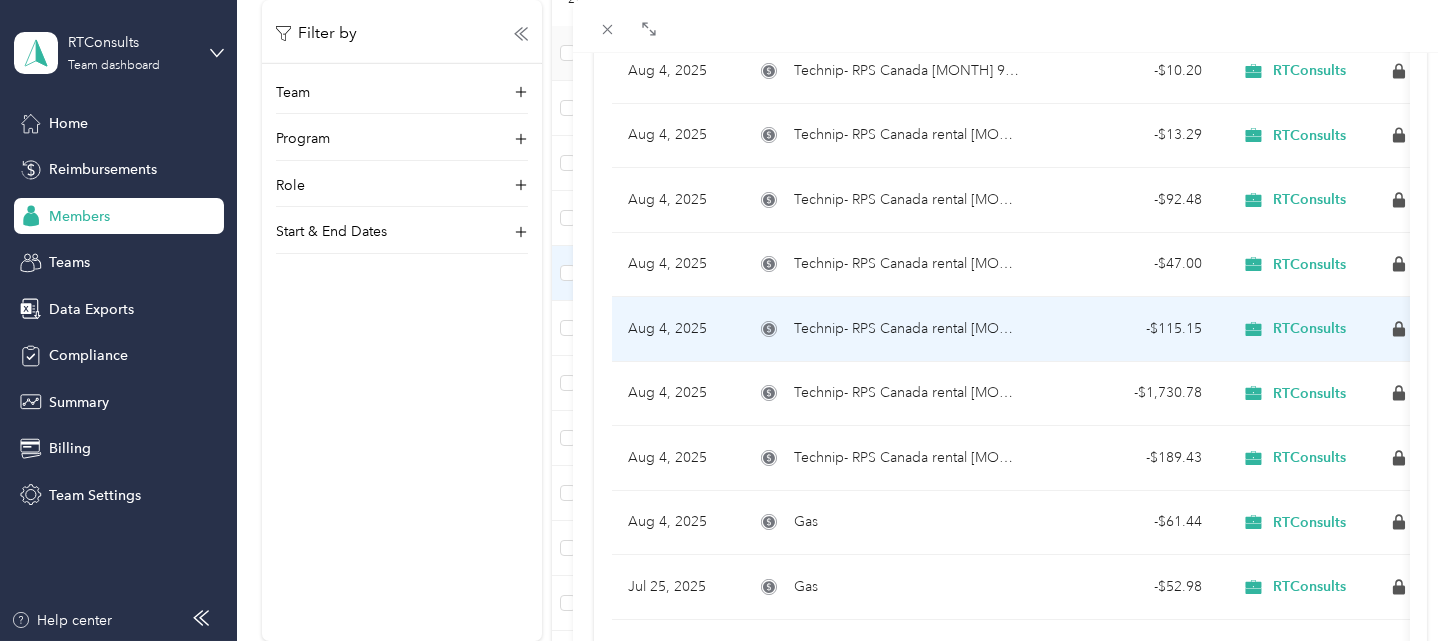 scroll, scrollTop: 296, scrollLeft: 0, axis: vertical 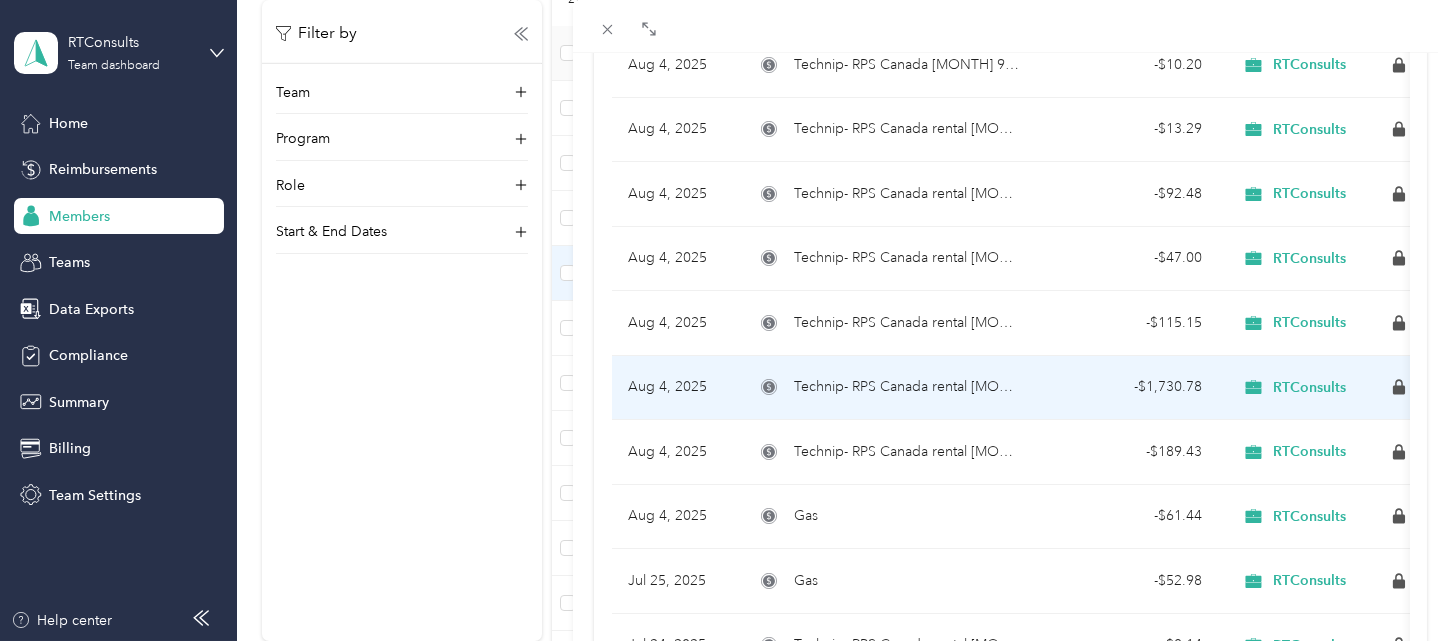 click on "Technip- RPS Canada rental [MONTH] 28 ticket" at bounding box center (908, 387) 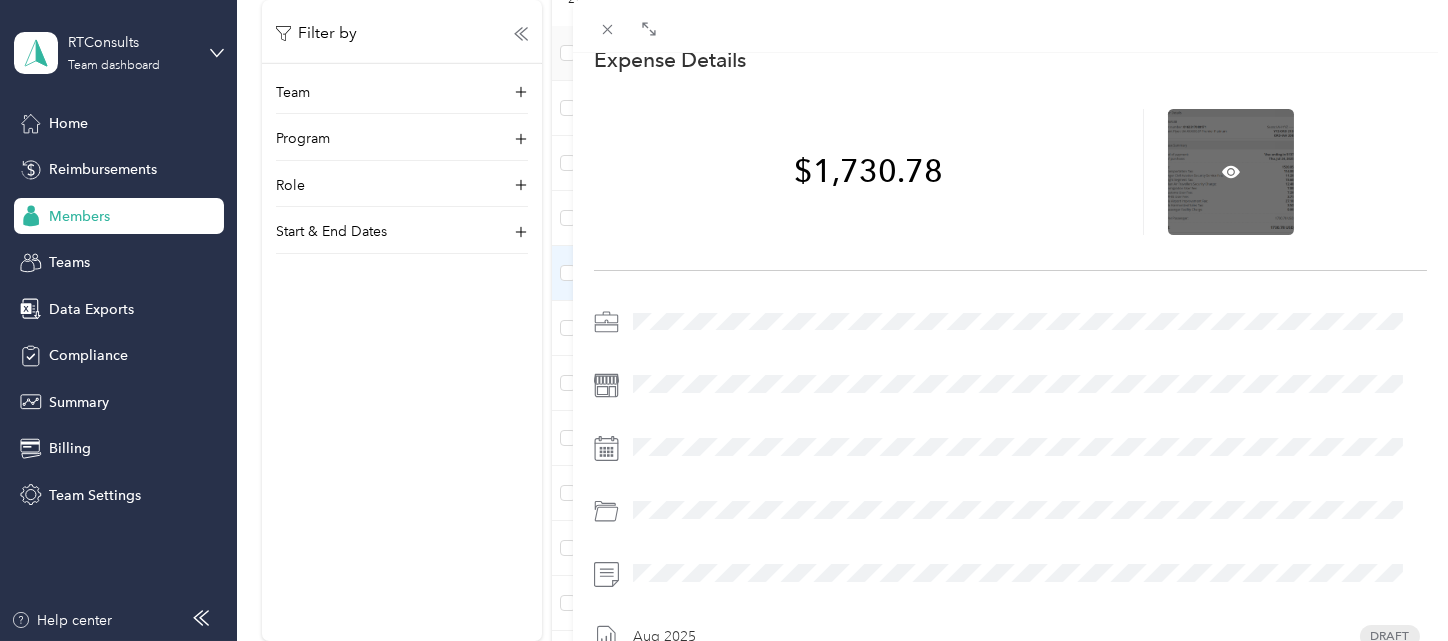 scroll, scrollTop: 73, scrollLeft: 0, axis: vertical 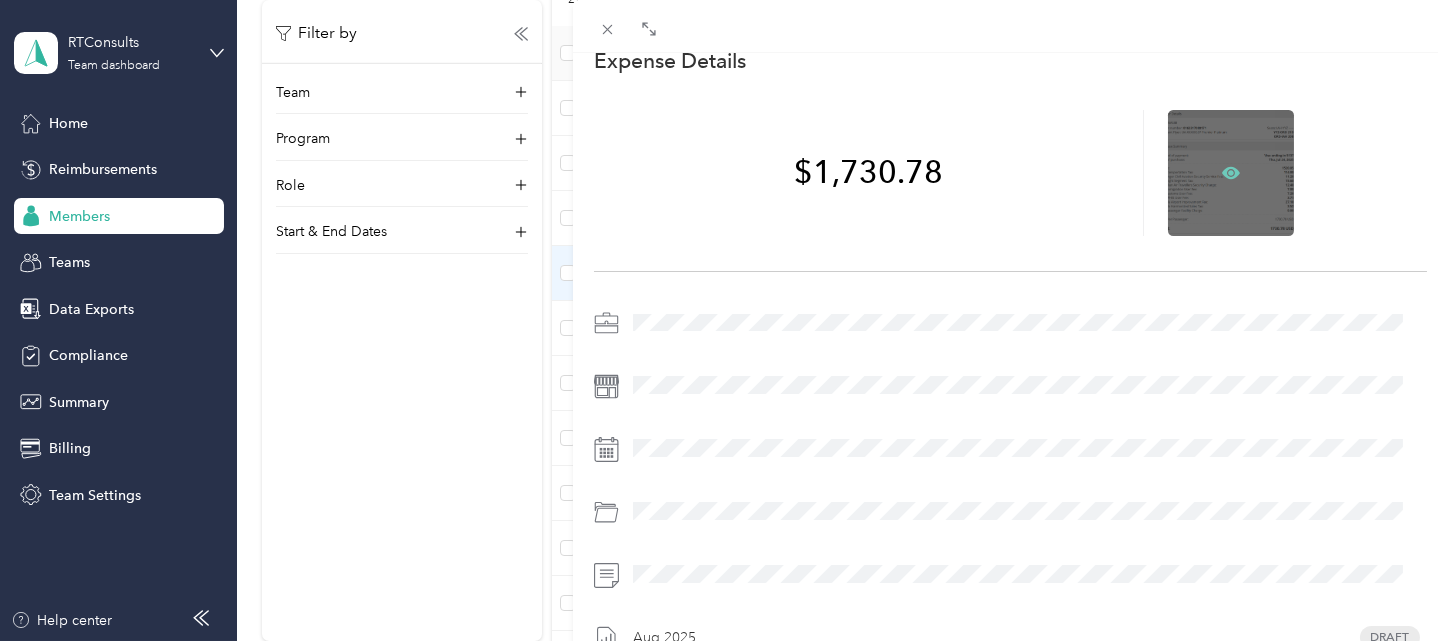click 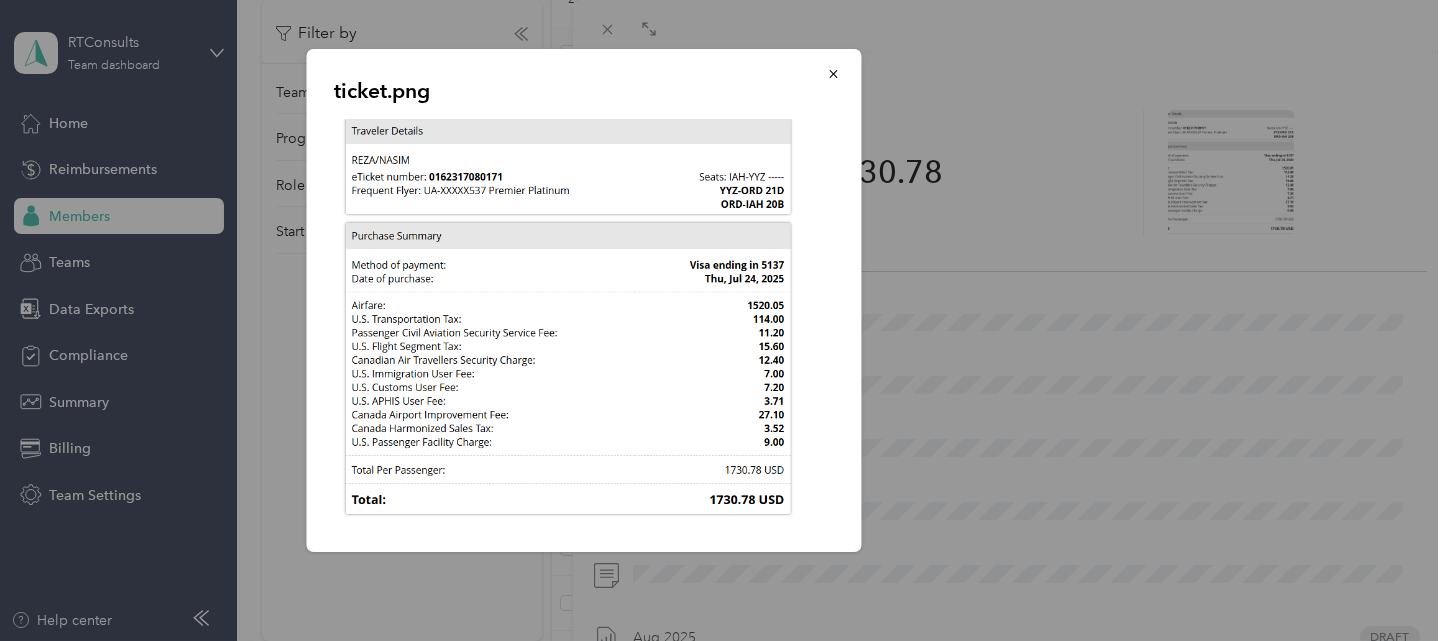 drag, startPoint x: 837, startPoint y: 80, endPoint x: 834, endPoint y: 68, distance: 12.369317 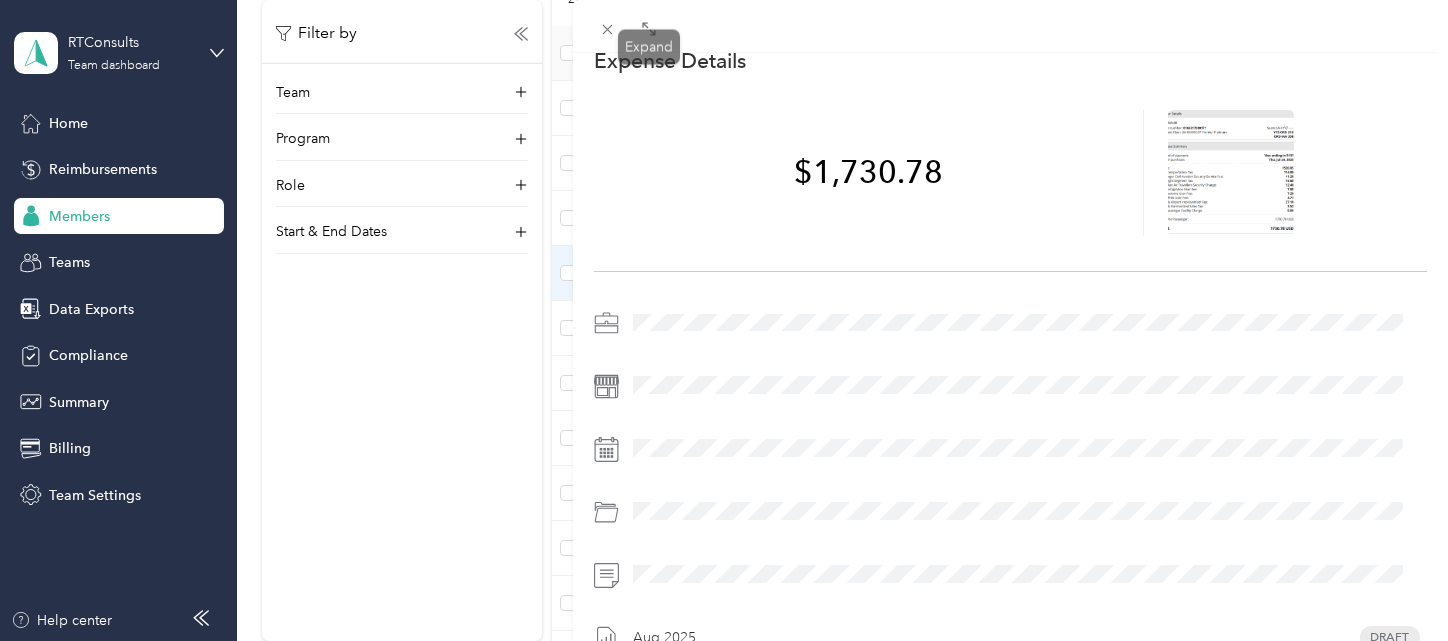 scroll, scrollTop: 0, scrollLeft: 0, axis: both 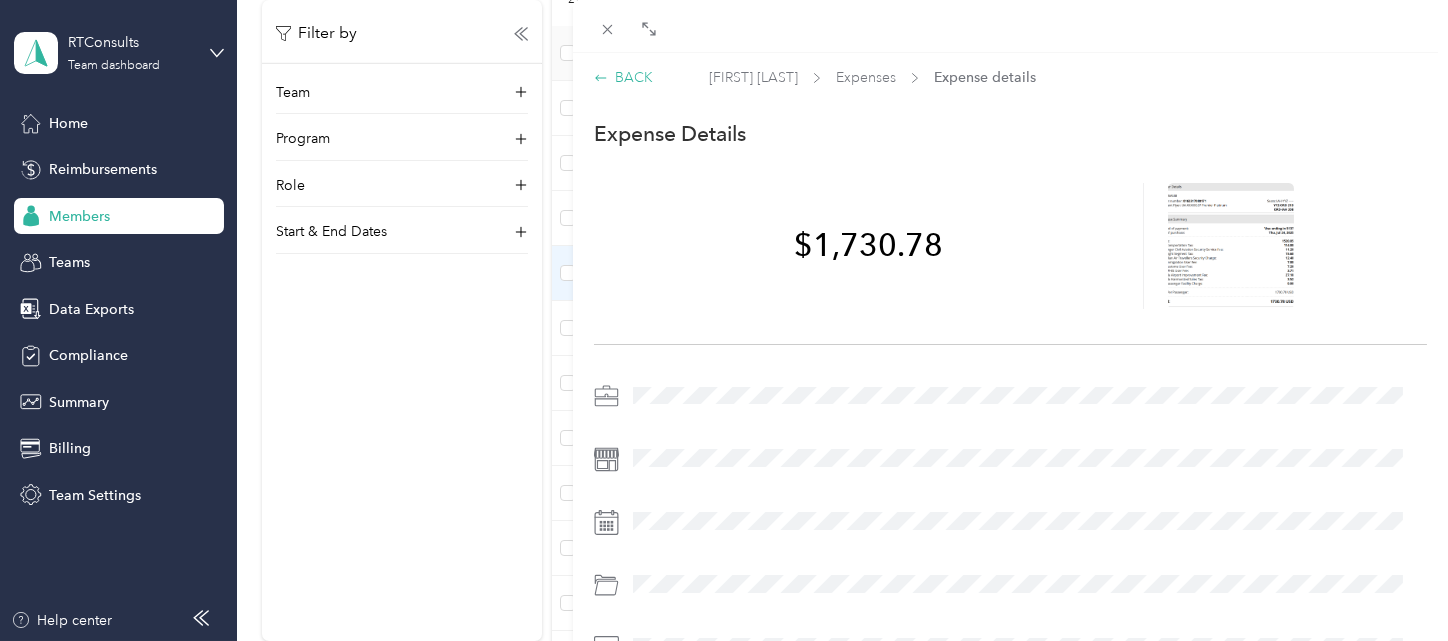 click on "BACK" at bounding box center [623, 77] 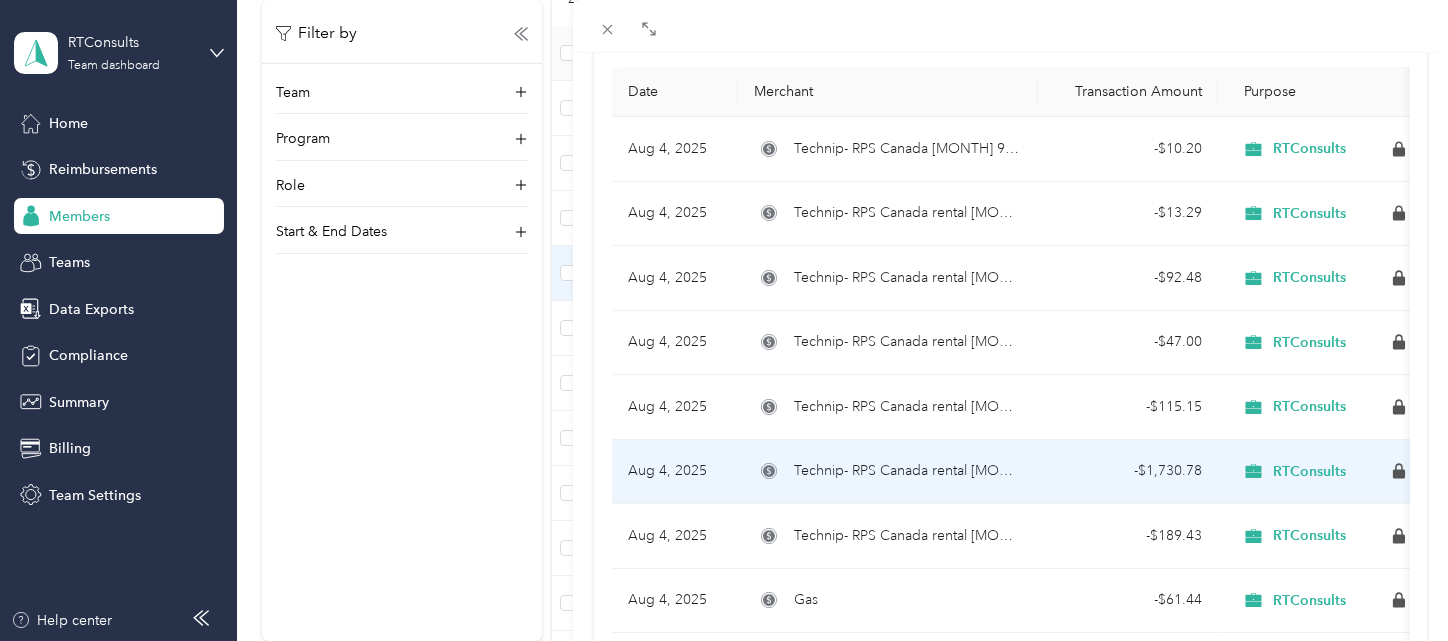 scroll, scrollTop: 221, scrollLeft: 0, axis: vertical 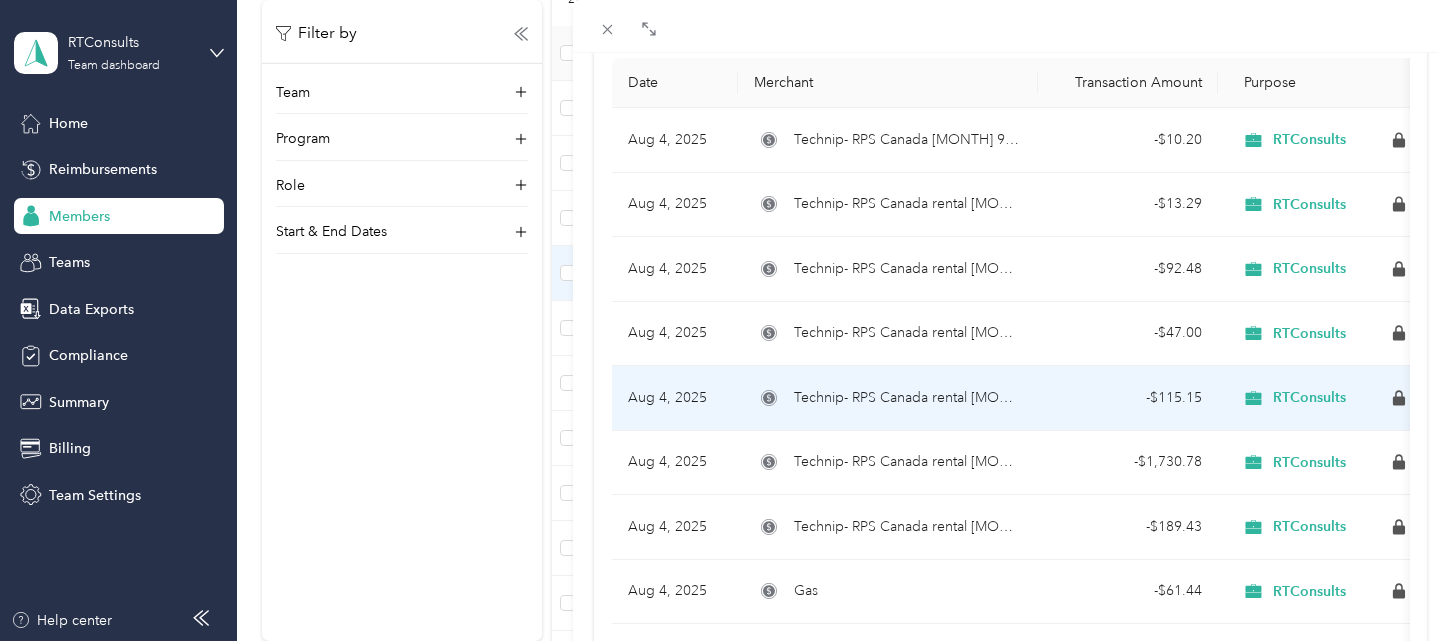 click on "Technip- RPS Canada rental [MONTH] 28 rental" at bounding box center (908, 398) 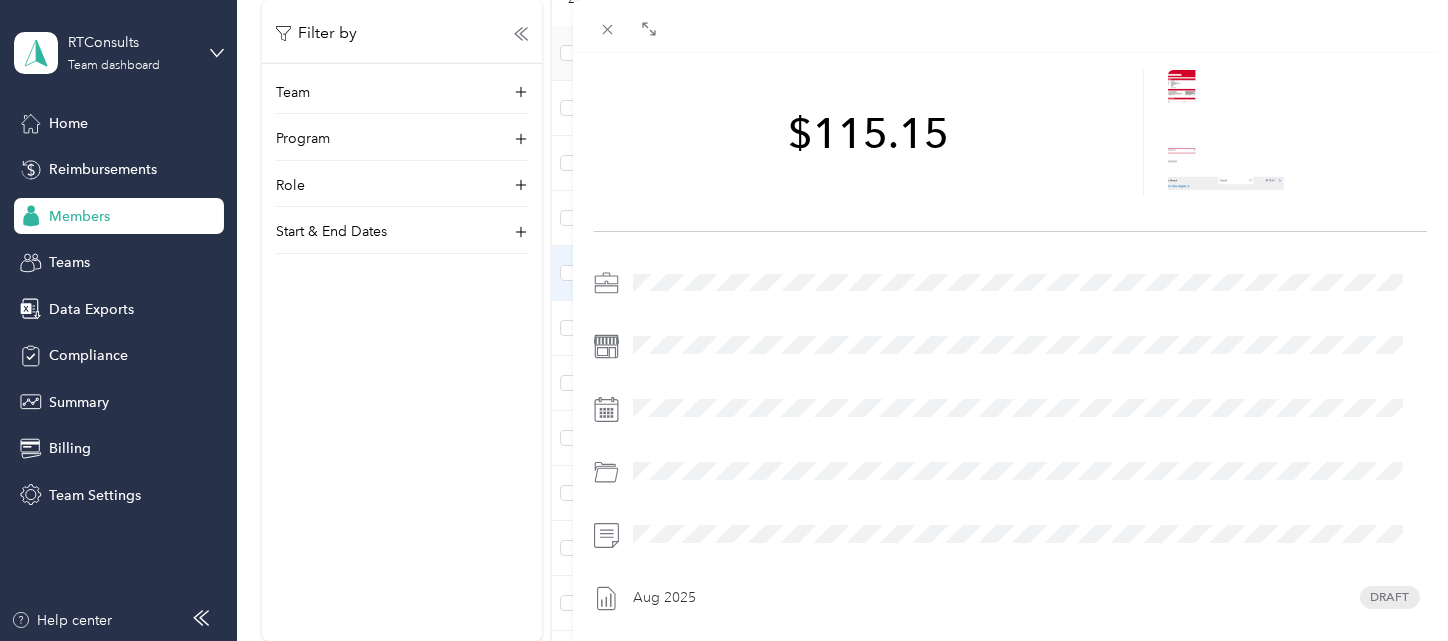 scroll, scrollTop: 0, scrollLeft: 0, axis: both 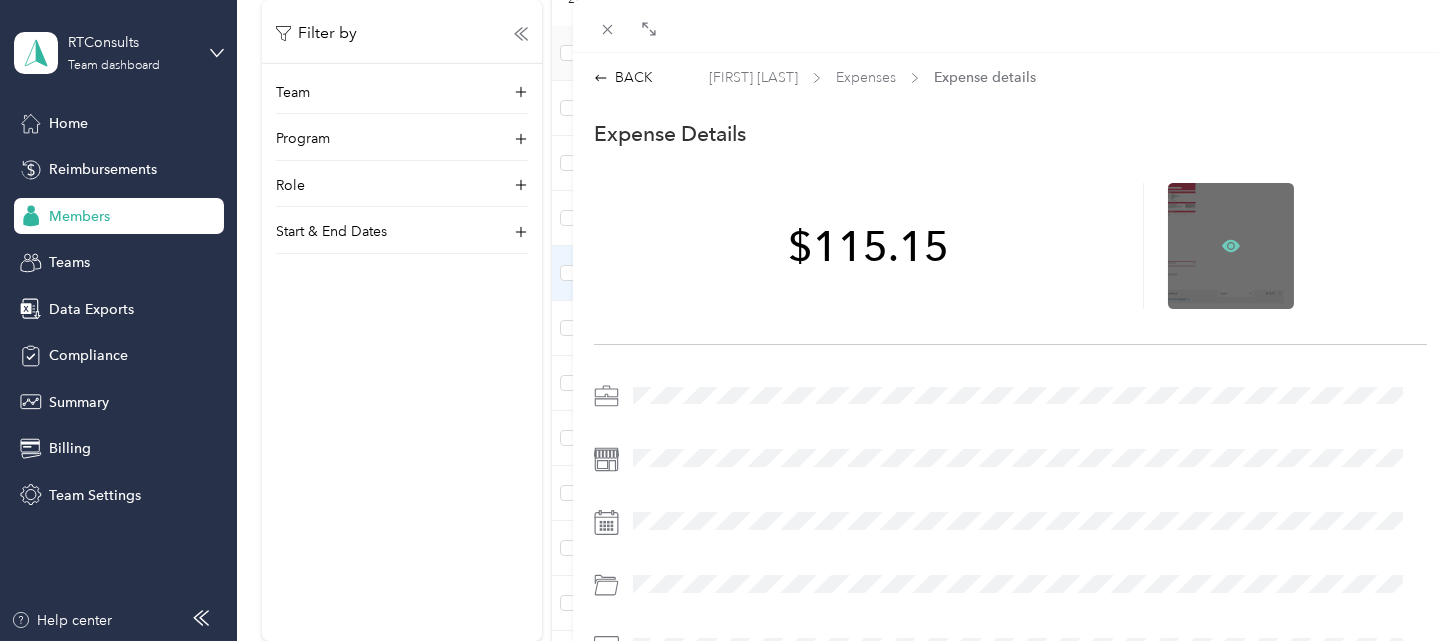 click 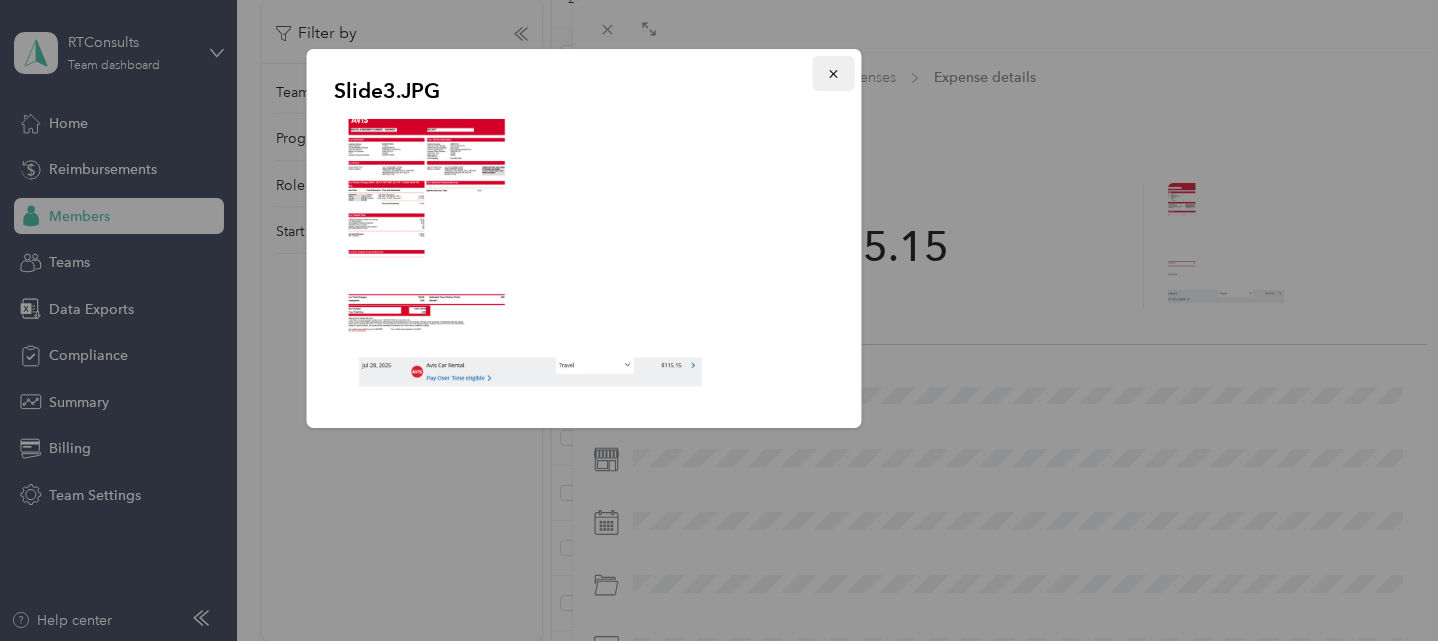 click 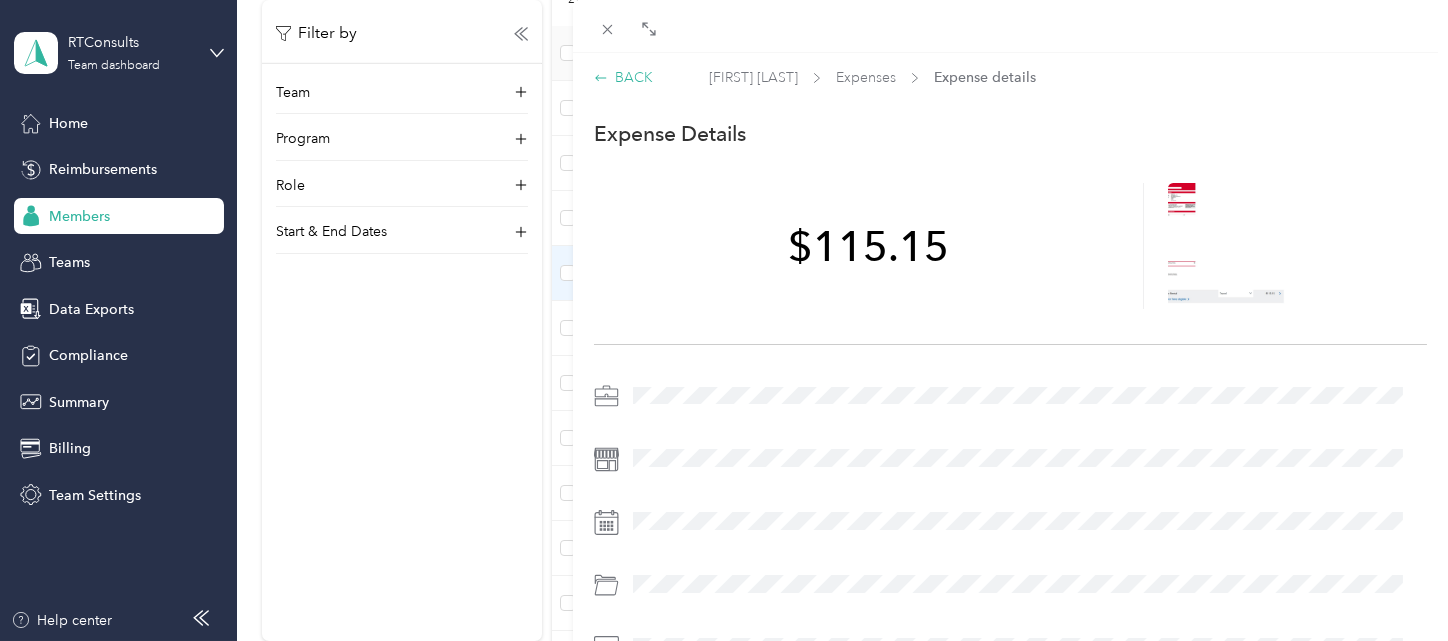 click on "BACK" at bounding box center [623, 77] 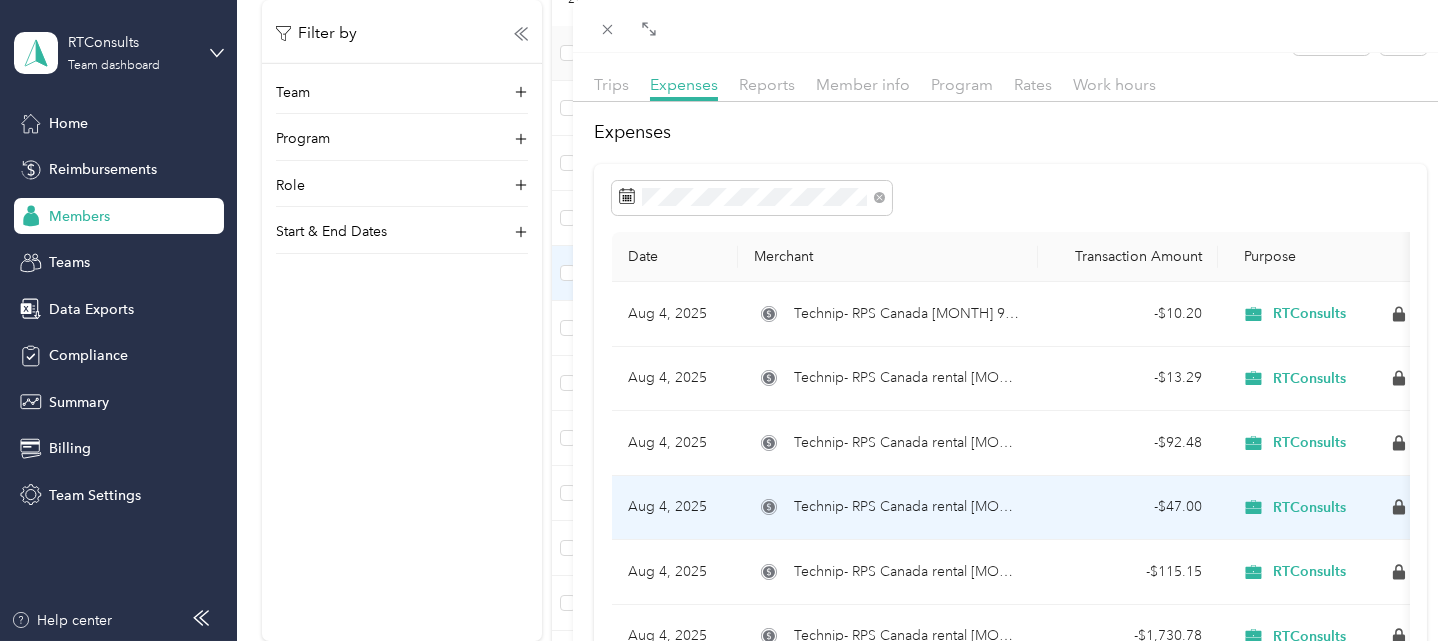 scroll, scrollTop: 73, scrollLeft: 0, axis: vertical 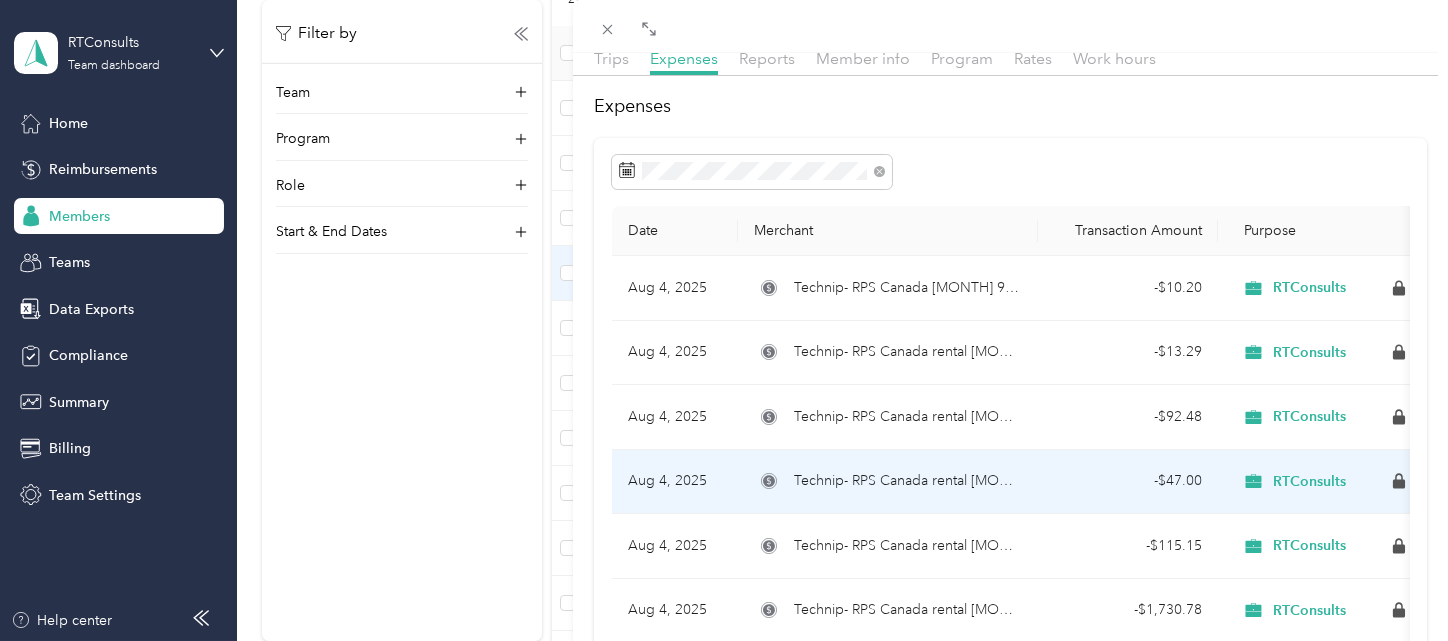 click on "Technip- RPS Canada rental [MONTH] 28 parking" at bounding box center [888, 482] 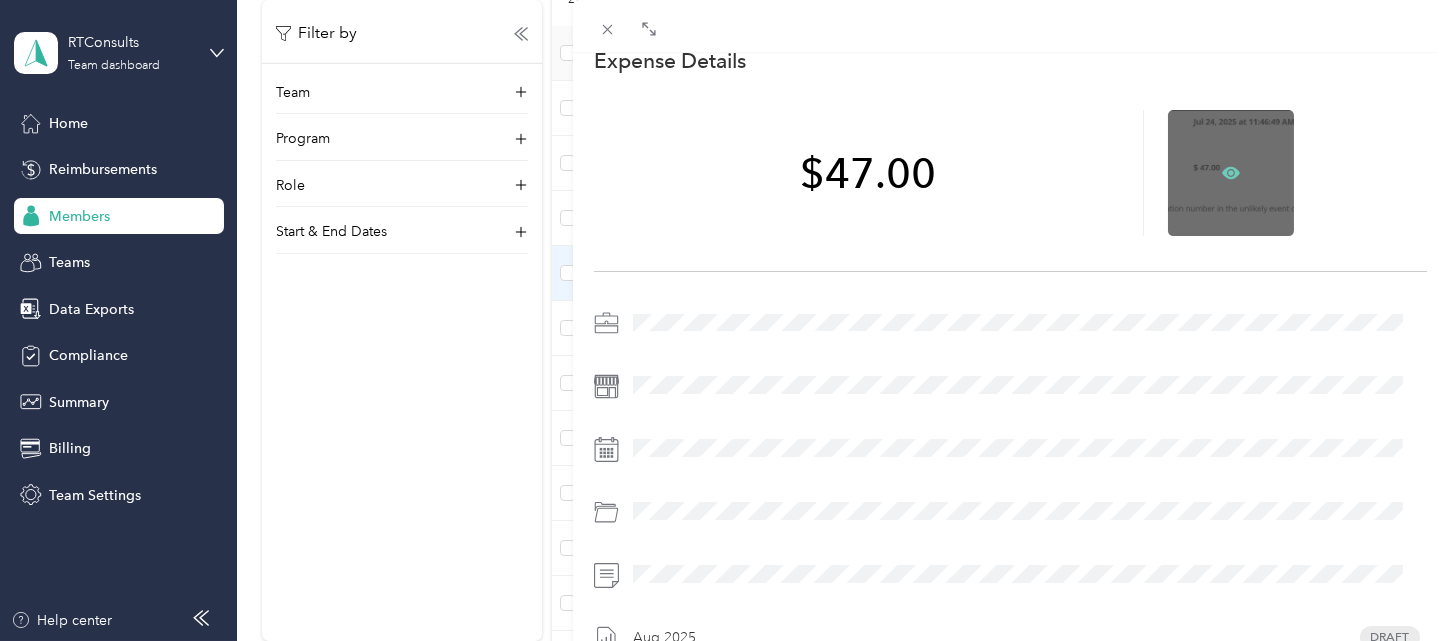 click 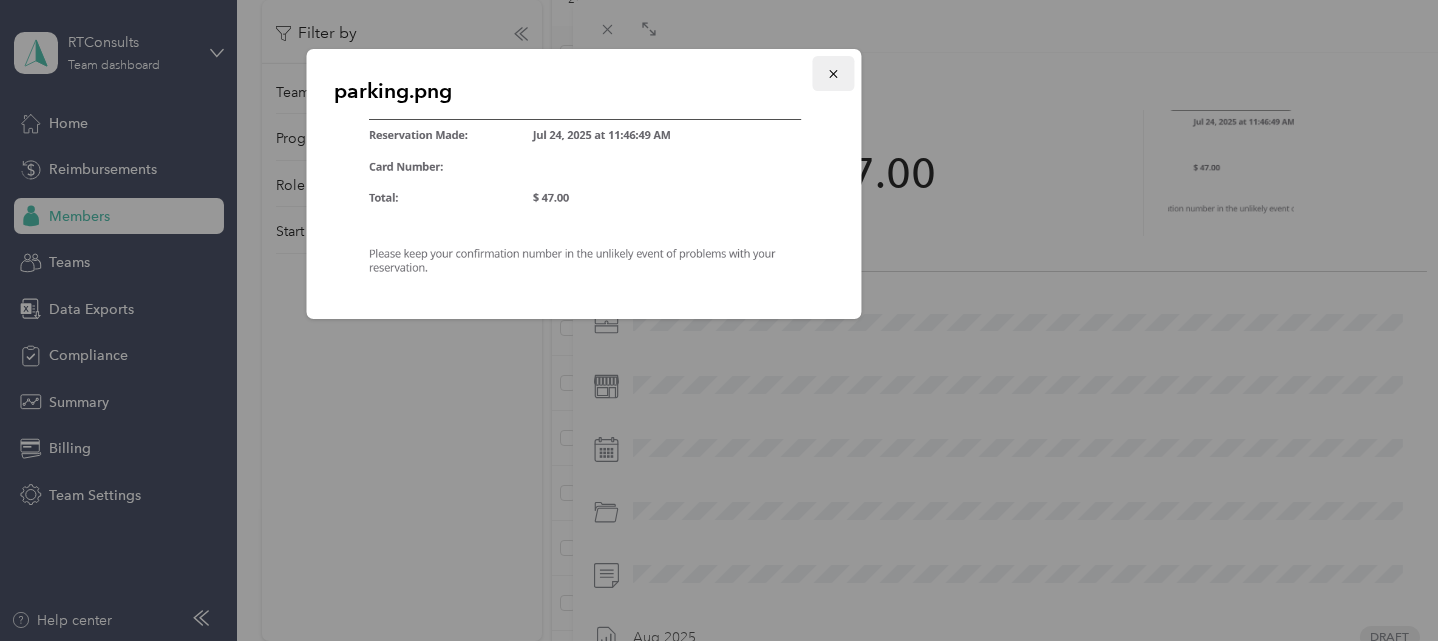 click at bounding box center [834, 73] 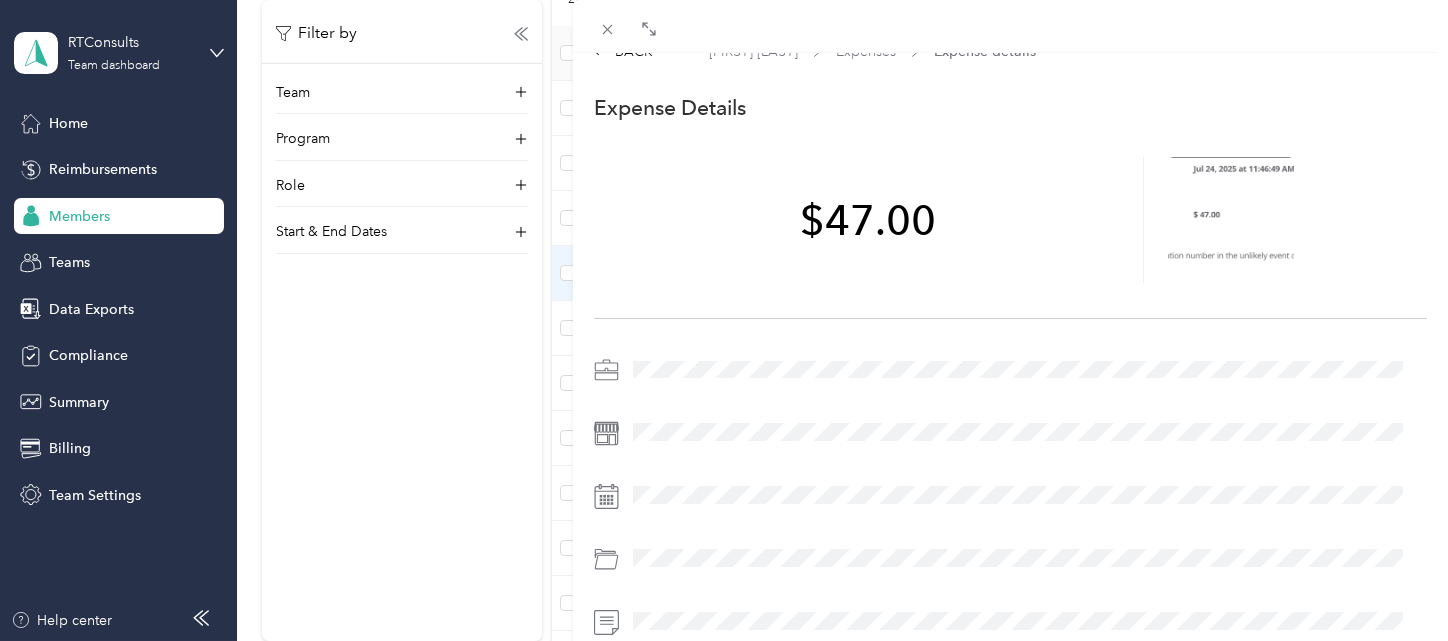 scroll, scrollTop: 0, scrollLeft: 0, axis: both 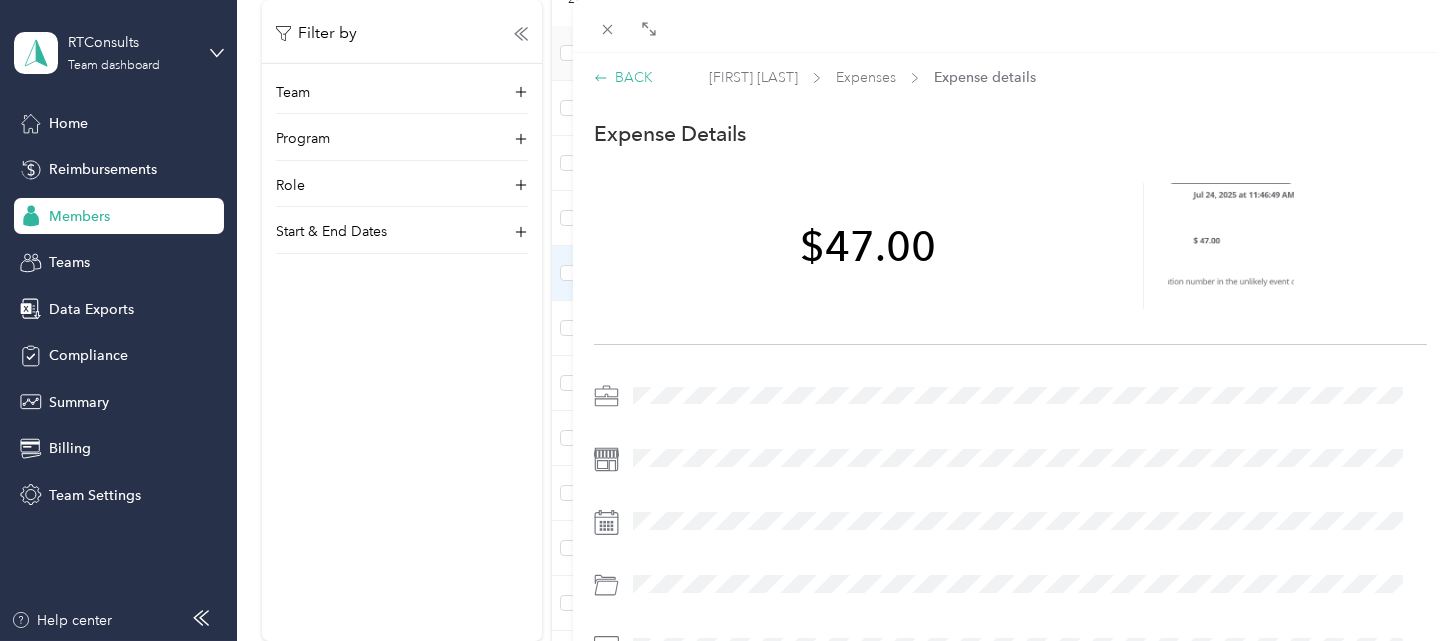 click on "BACK" at bounding box center (623, 77) 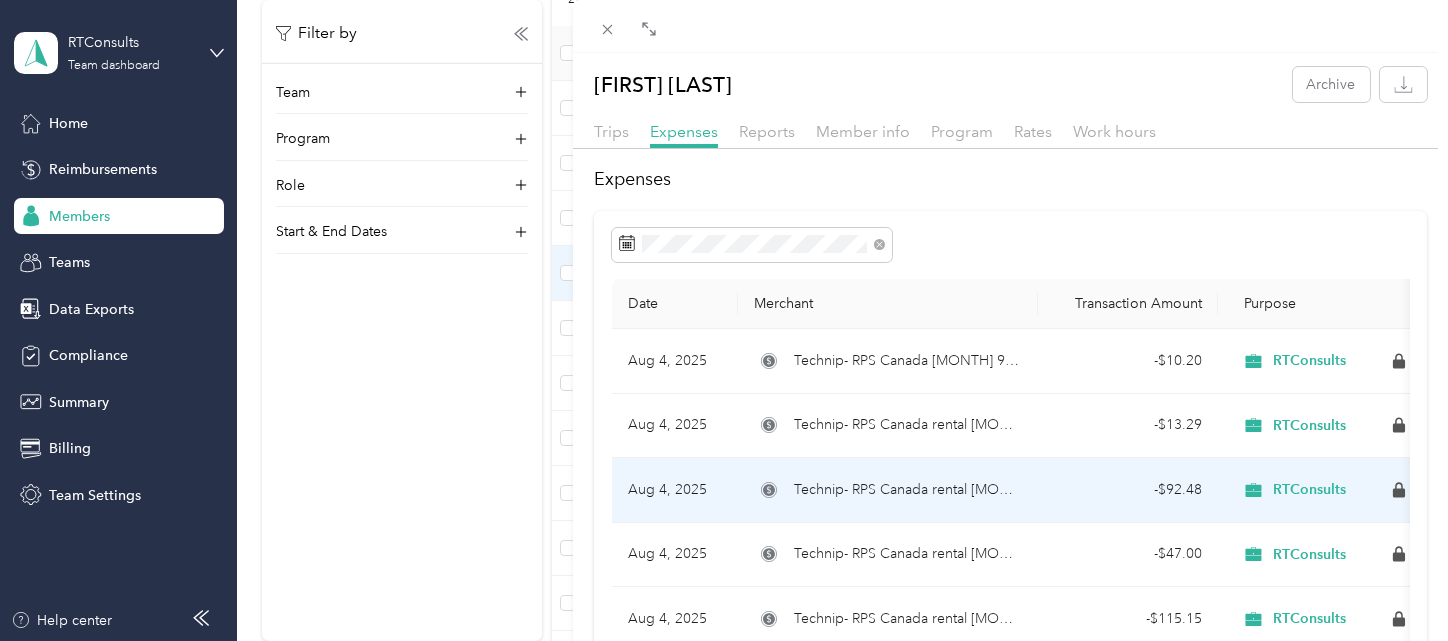 click on "-  $92.48" at bounding box center (1128, 490) 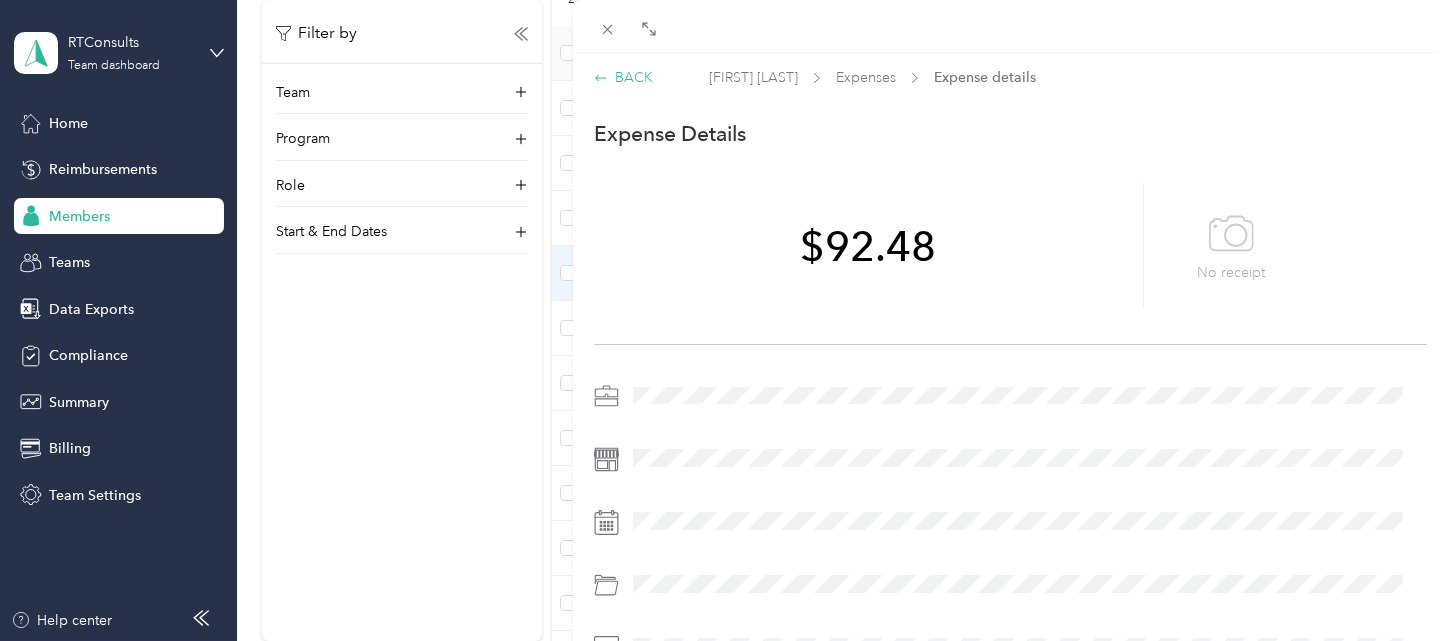 click on "BACK" at bounding box center [623, 77] 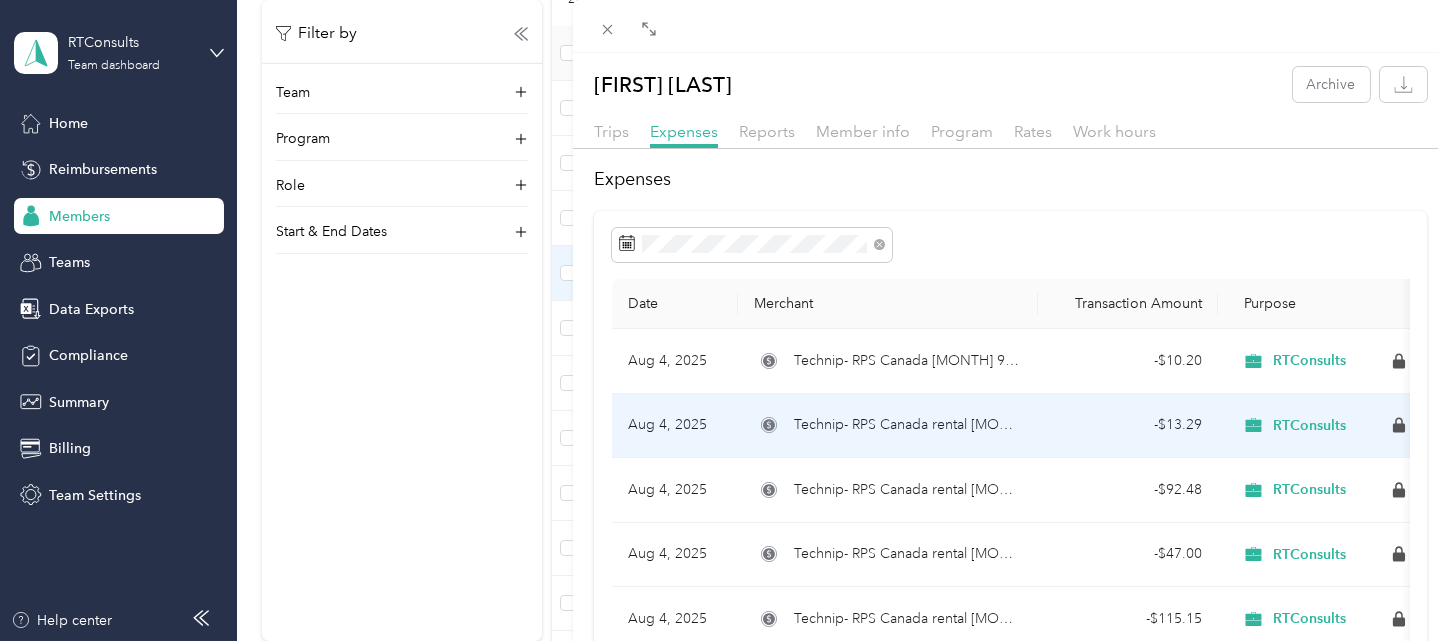 click on "-  $13.29" at bounding box center [1128, 425] 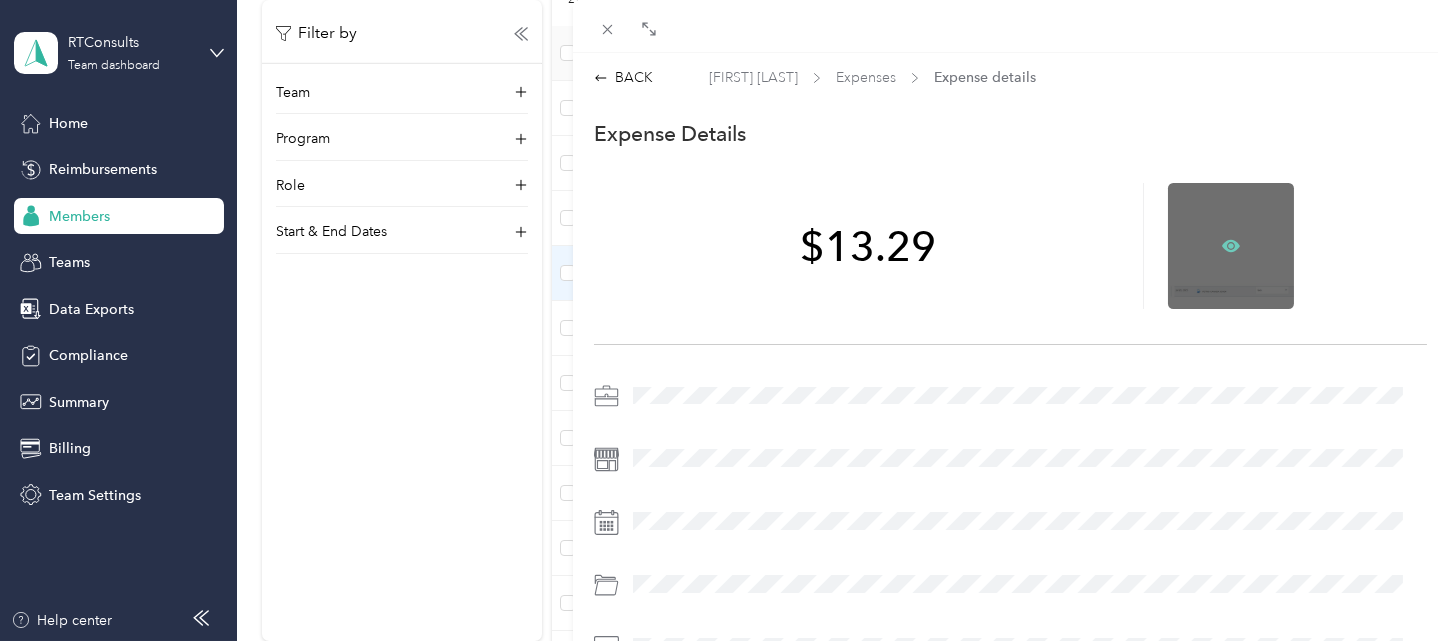 click 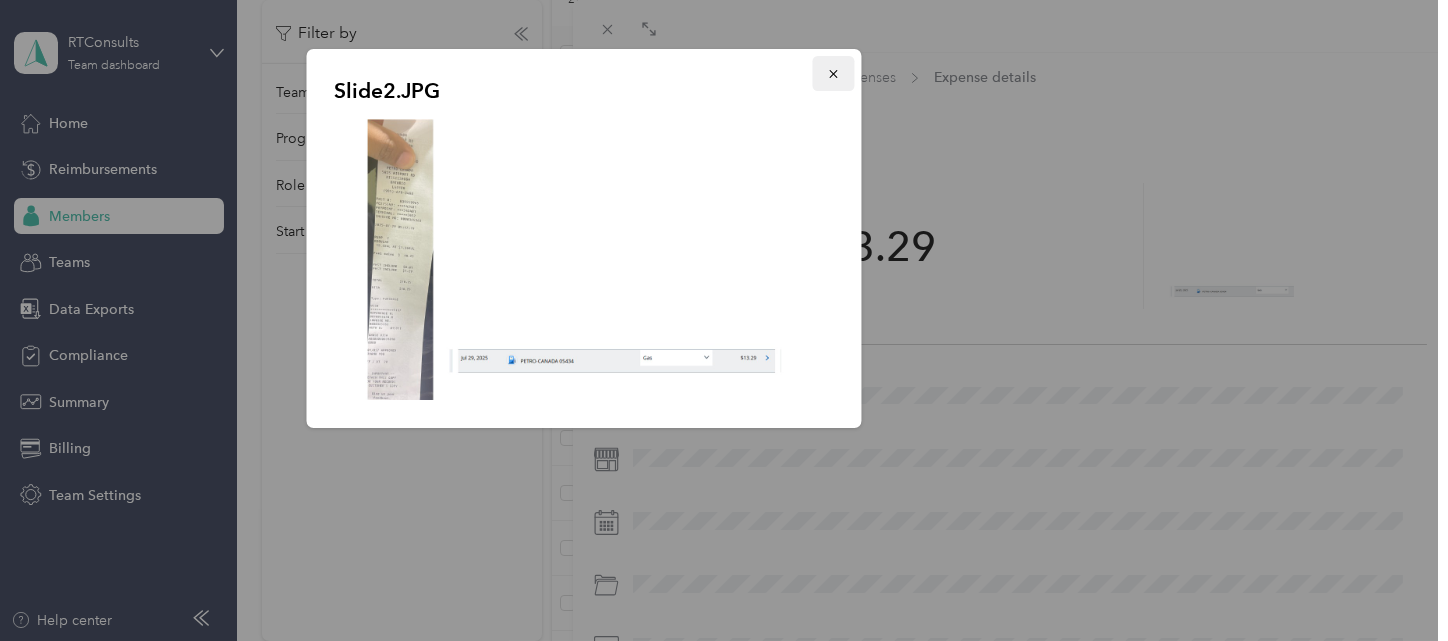 click 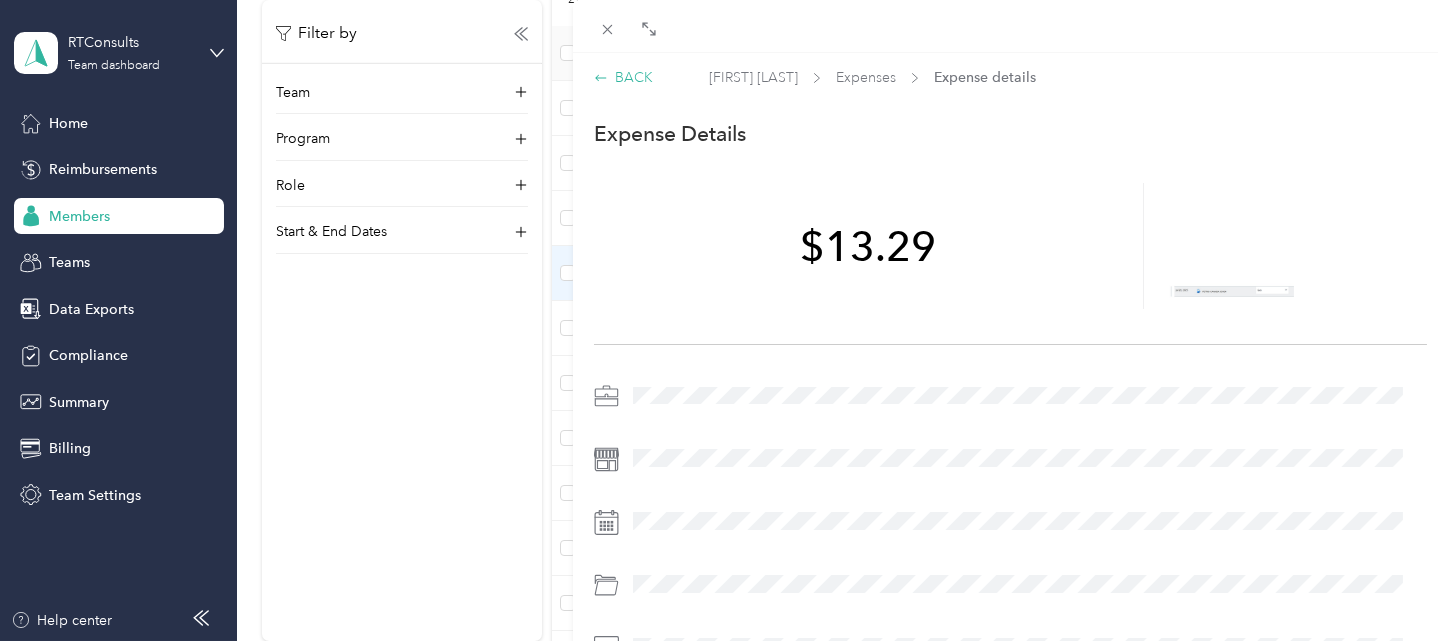 click on "BACK" at bounding box center (623, 77) 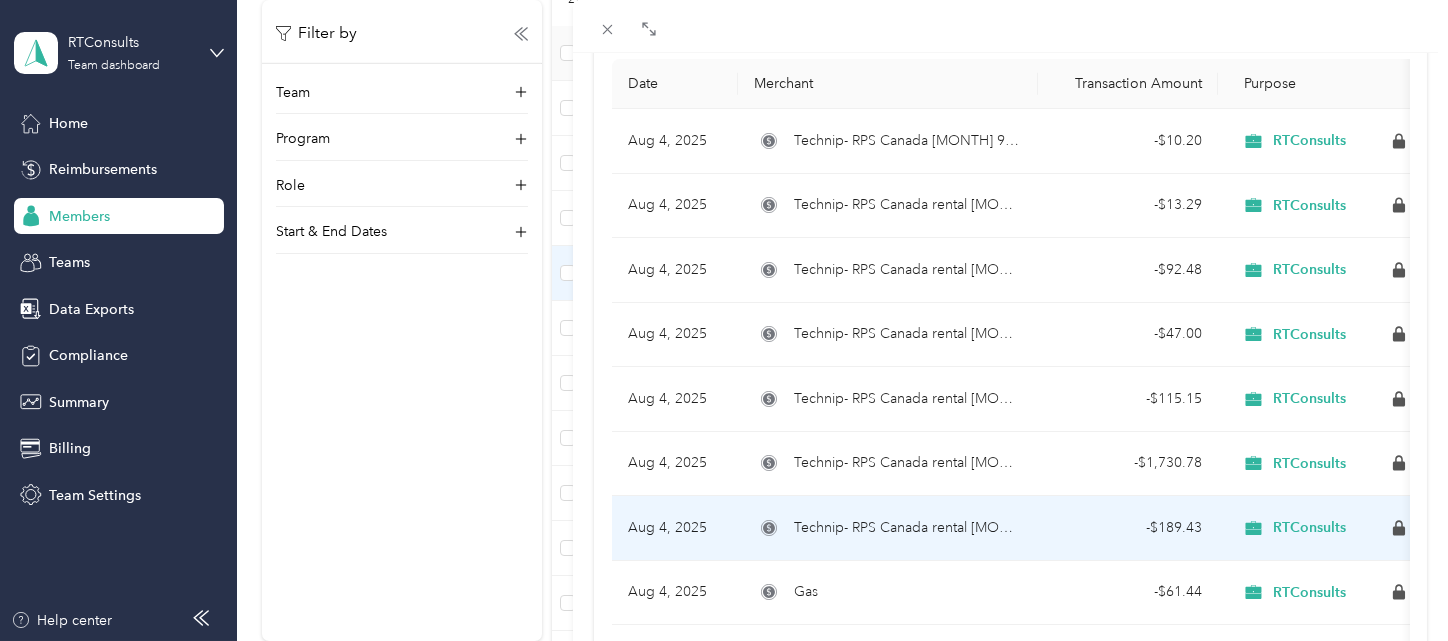 scroll, scrollTop: 221, scrollLeft: 0, axis: vertical 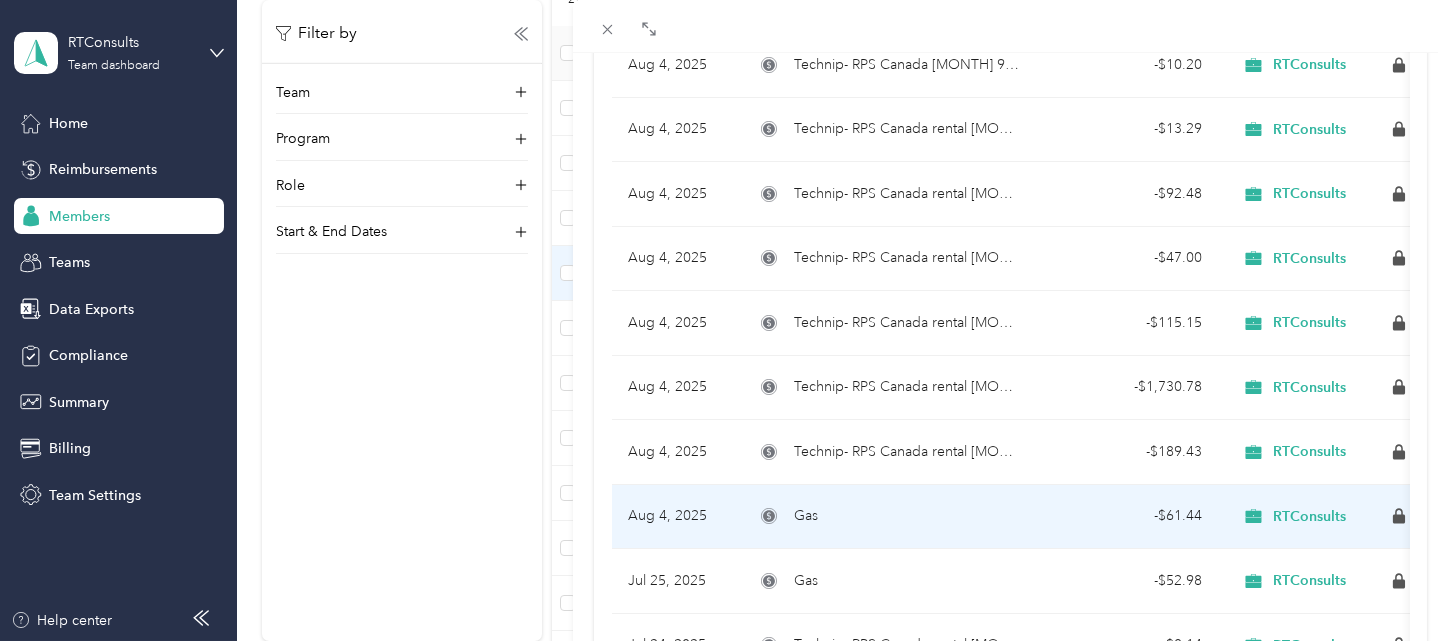 click on "Gas" at bounding box center [888, 516] 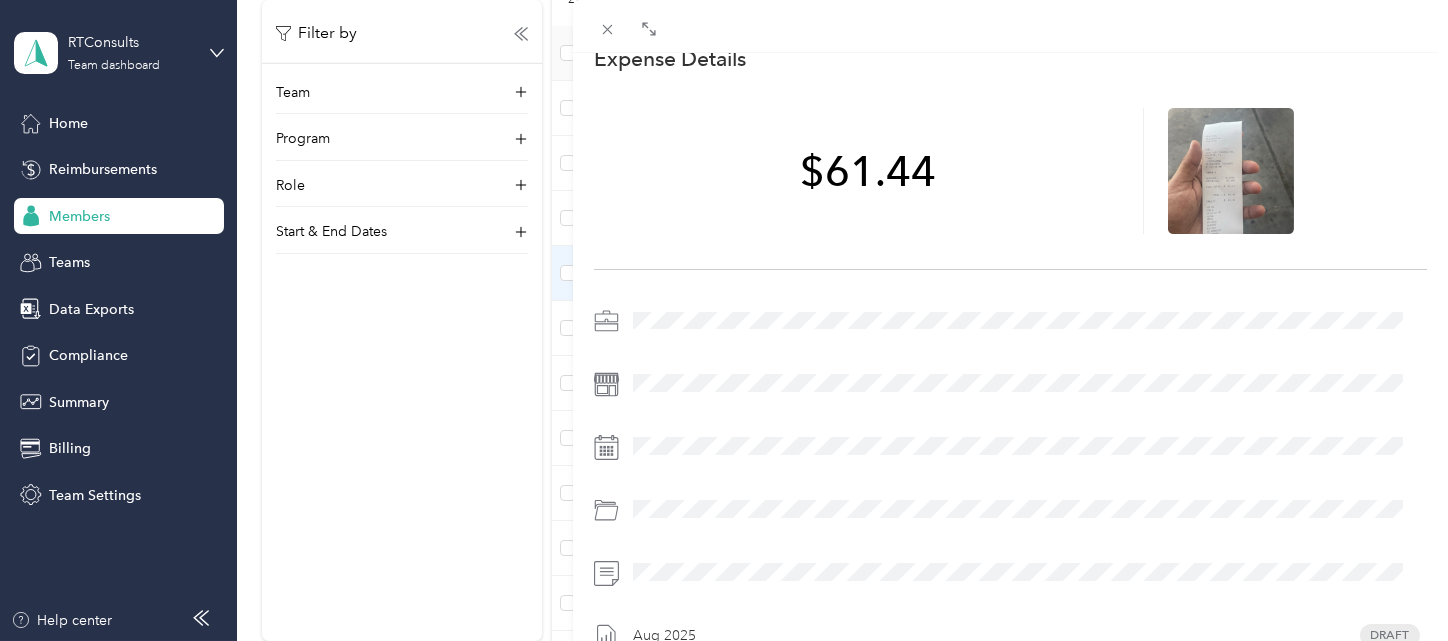 scroll, scrollTop: 73, scrollLeft: 0, axis: vertical 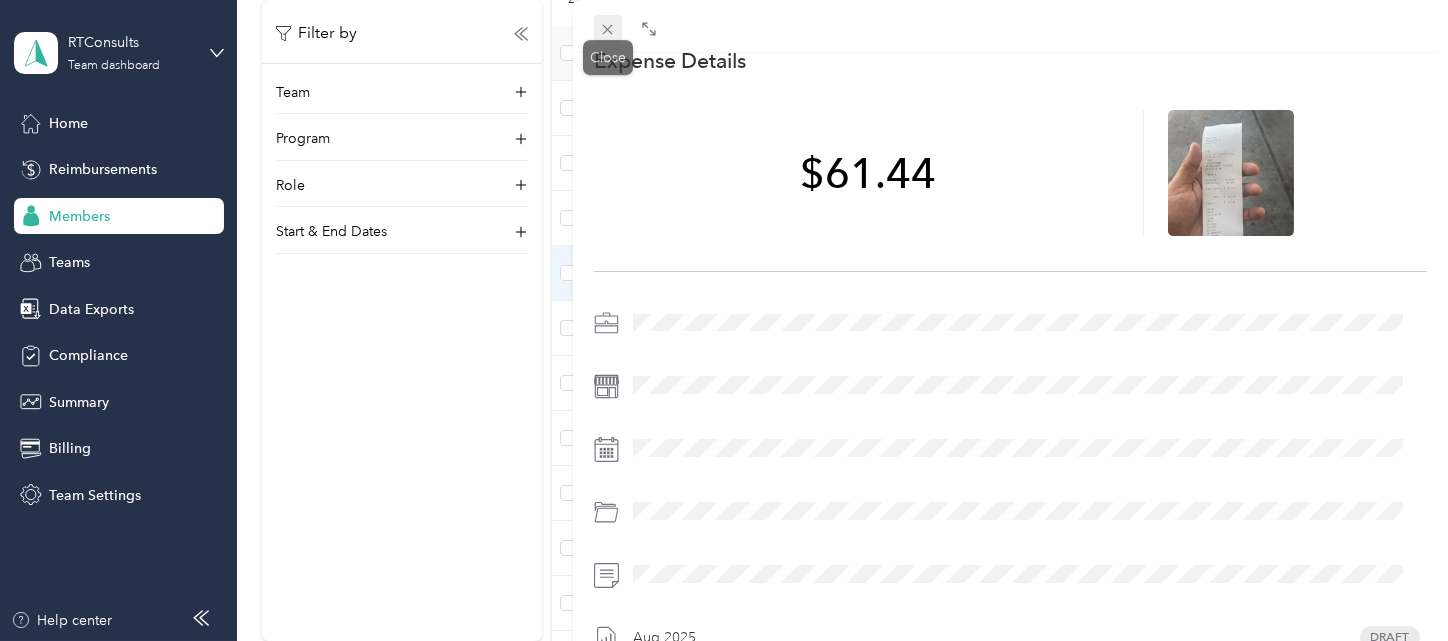click 